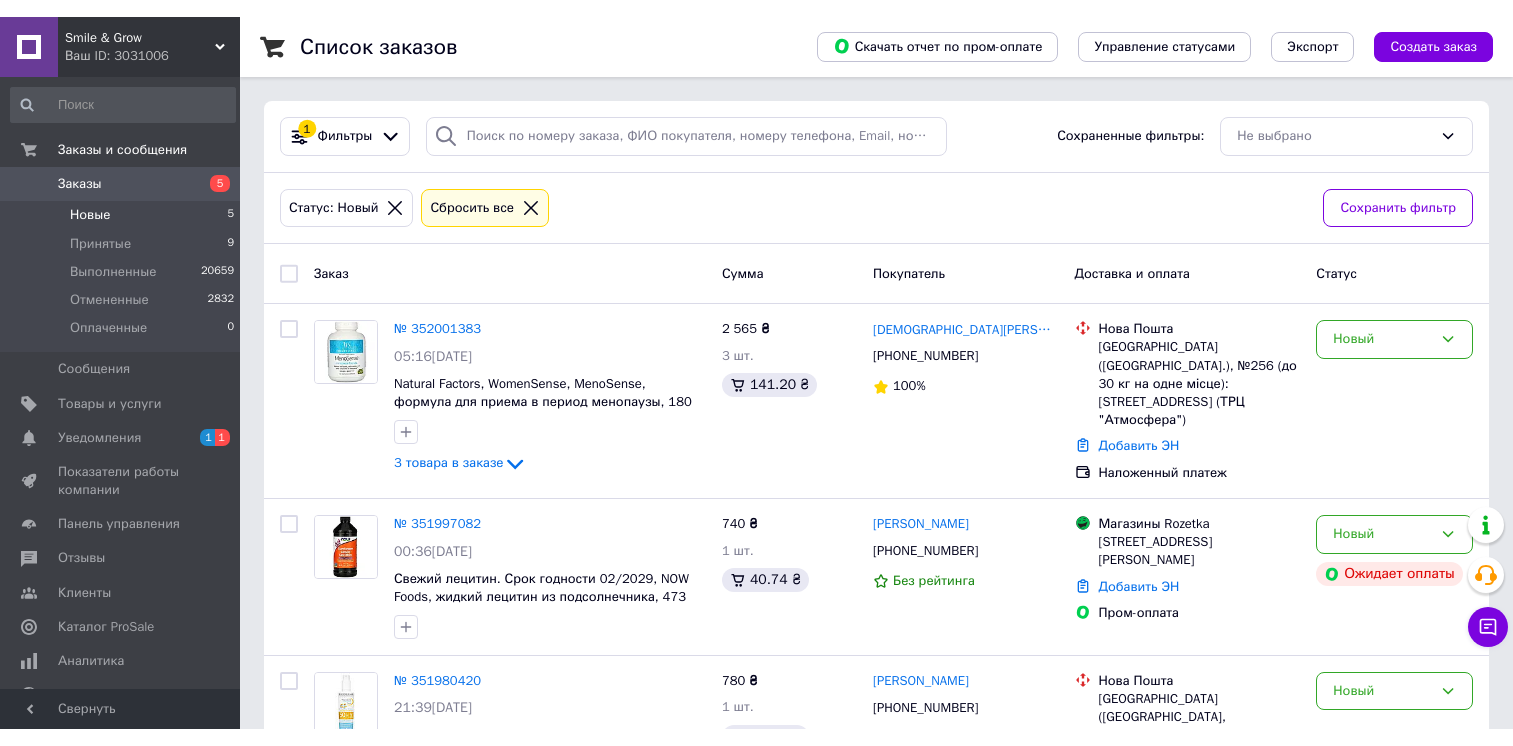 scroll, scrollTop: 0, scrollLeft: 0, axis: both 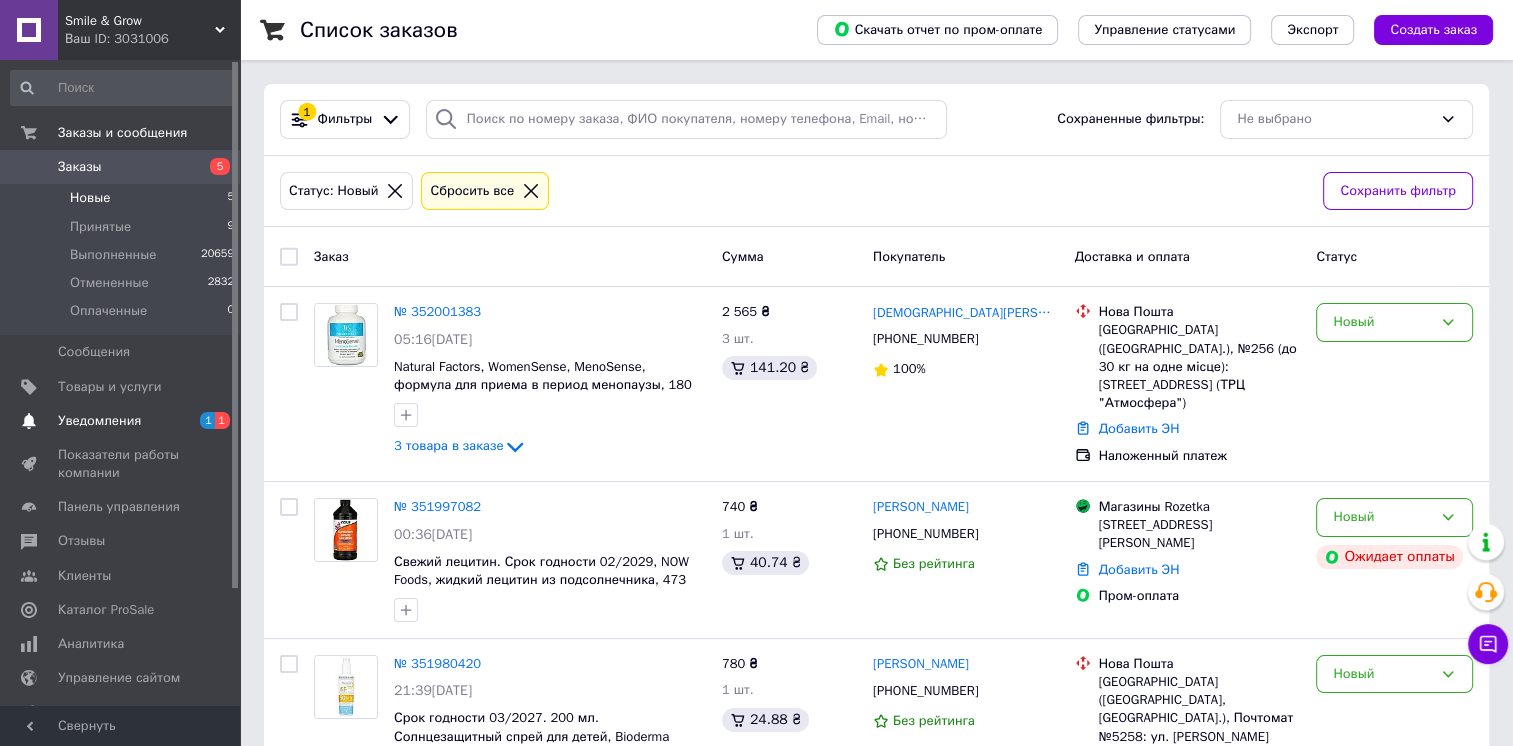 click on "Уведомления" at bounding box center [121, 421] 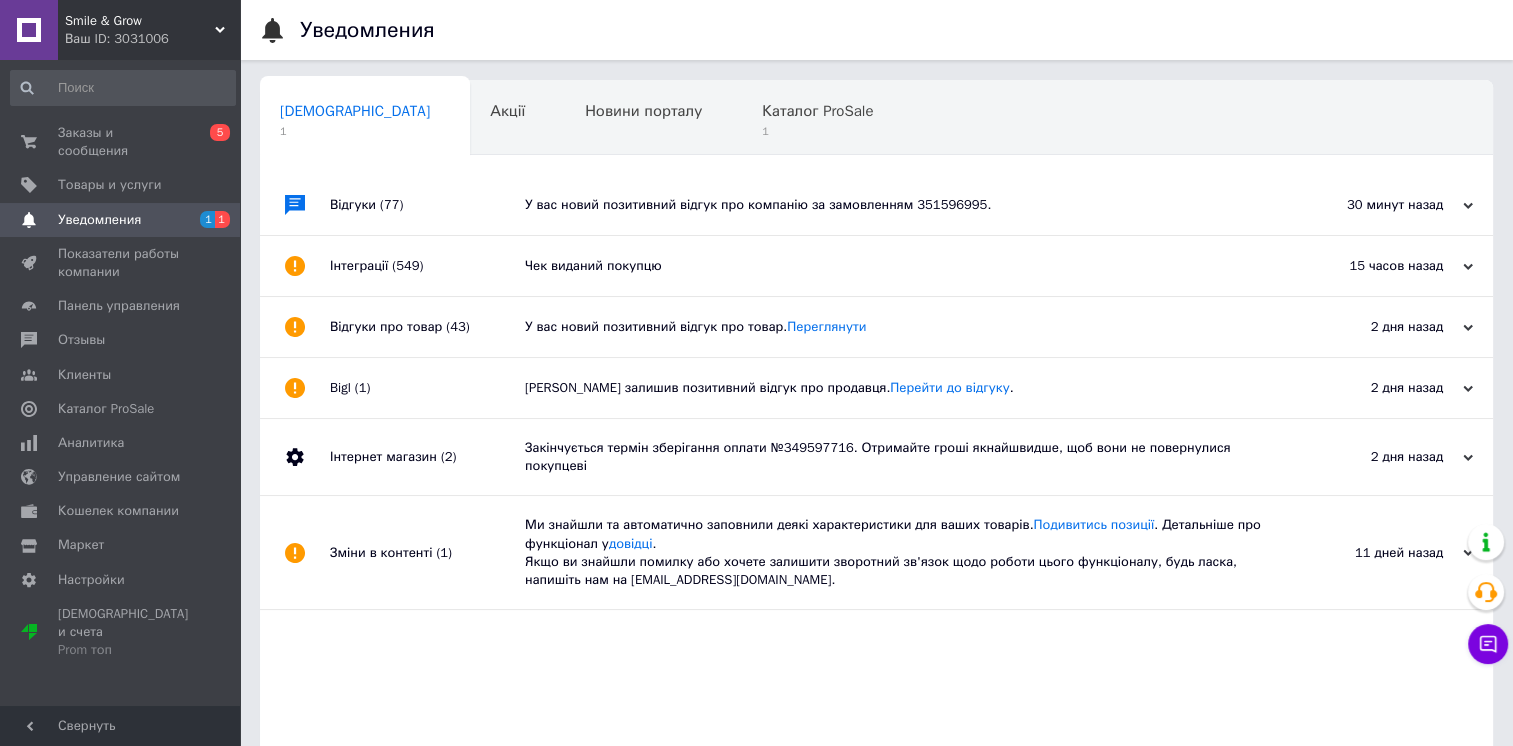 click on "У вас новий позитивний відгук про компанію за замовленням 351596995." at bounding box center (899, 205) 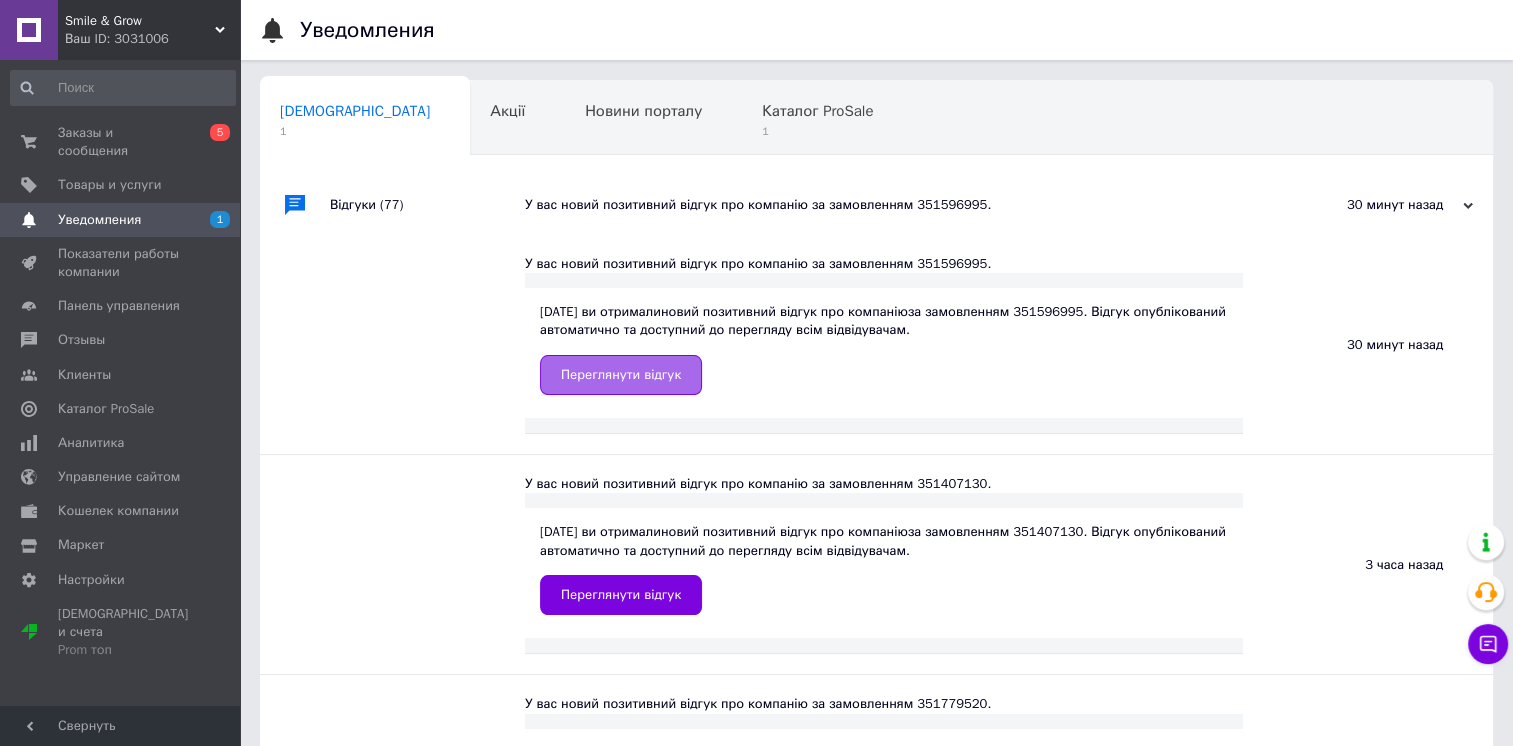 click on "Переглянути відгук" at bounding box center [621, 375] 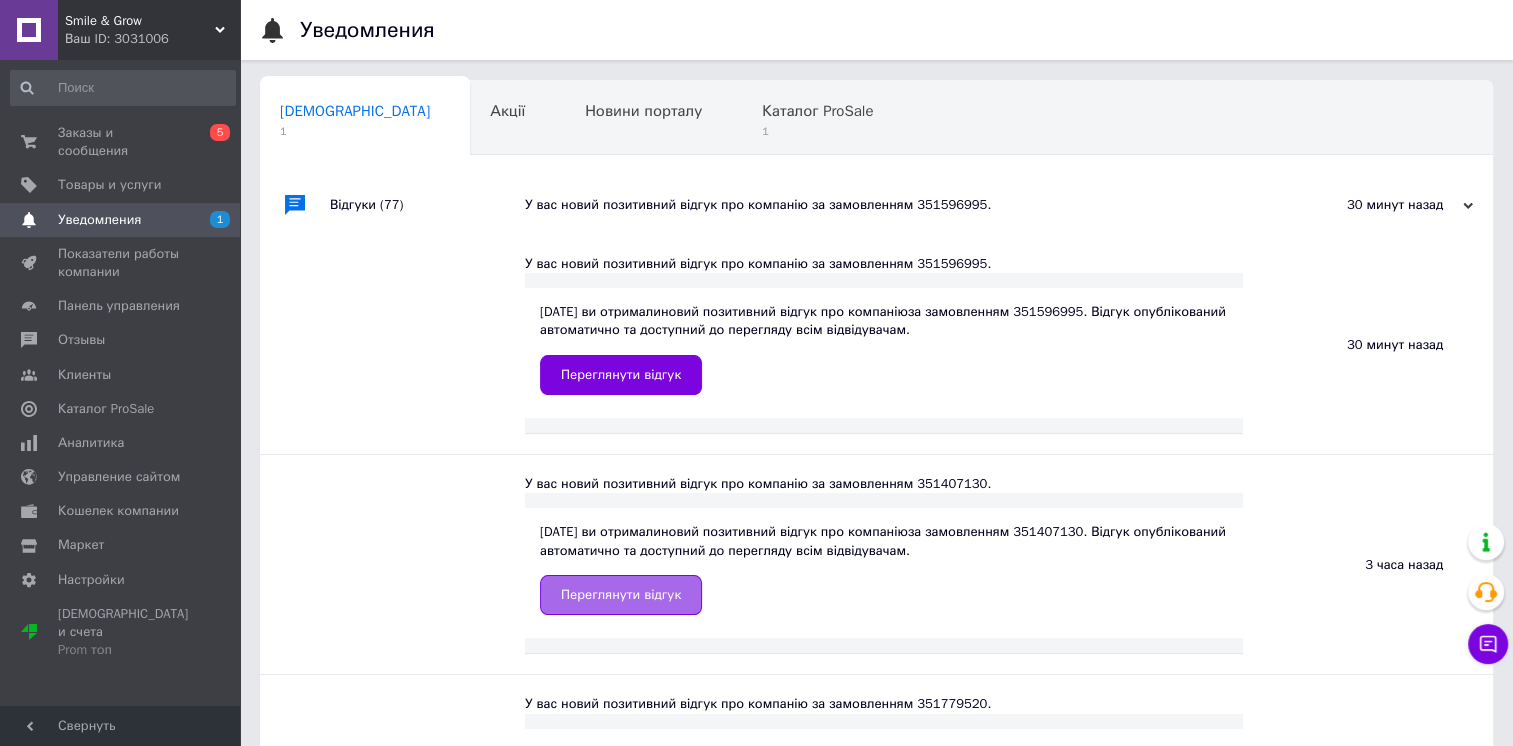 click on "Переглянути відгук" at bounding box center [621, 595] 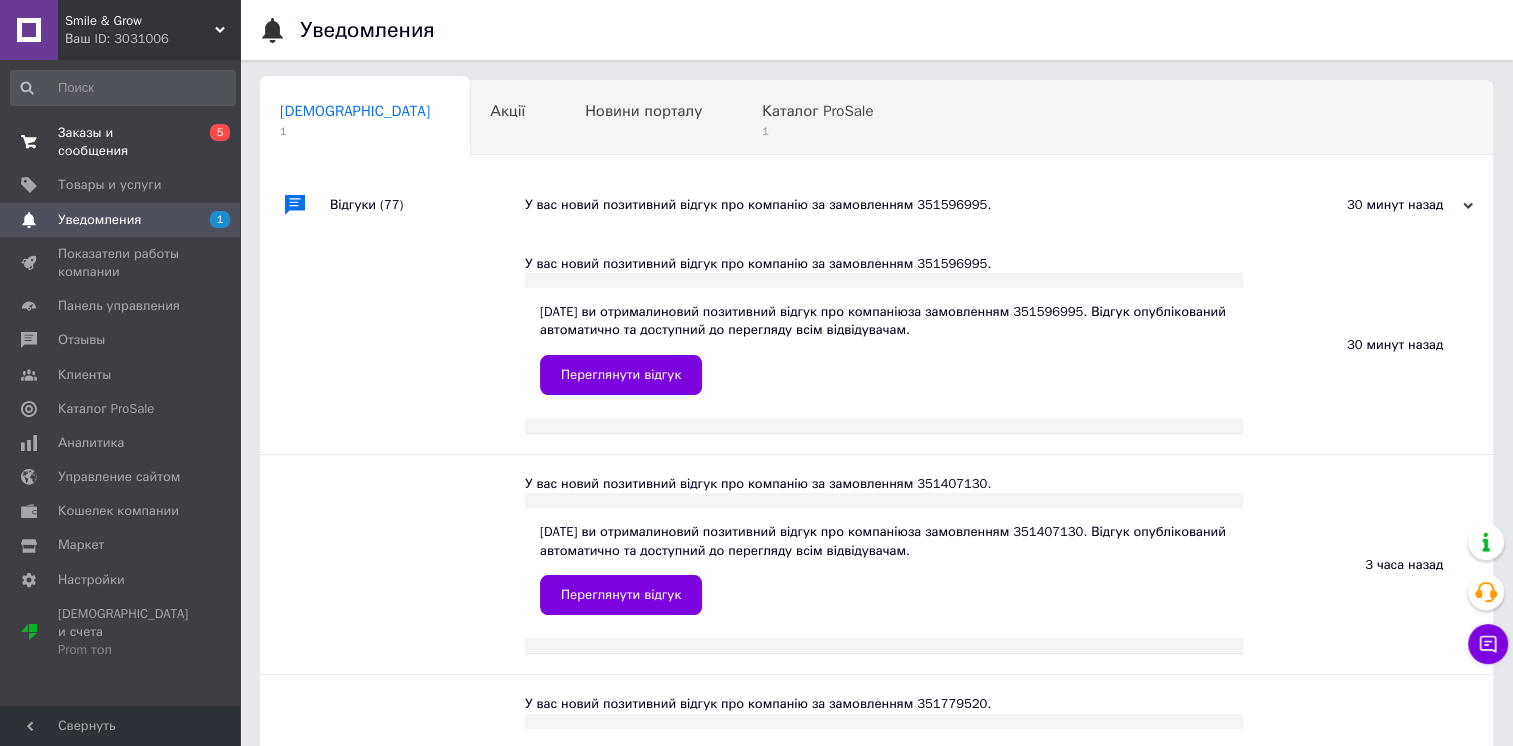 click on "Заказы и сообщения" at bounding box center [121, 142] 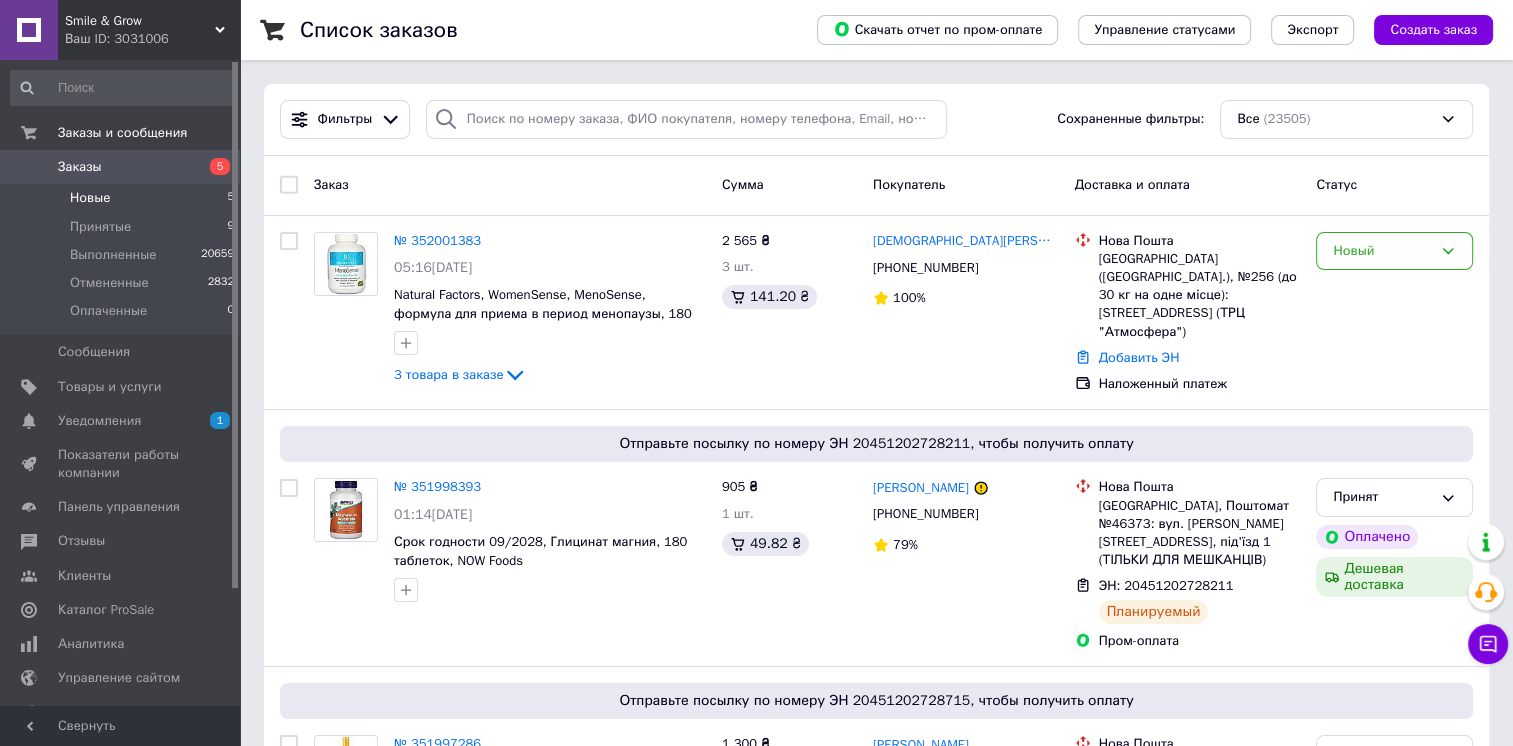 click on "Новые 5" at bounding box center (123, 198) 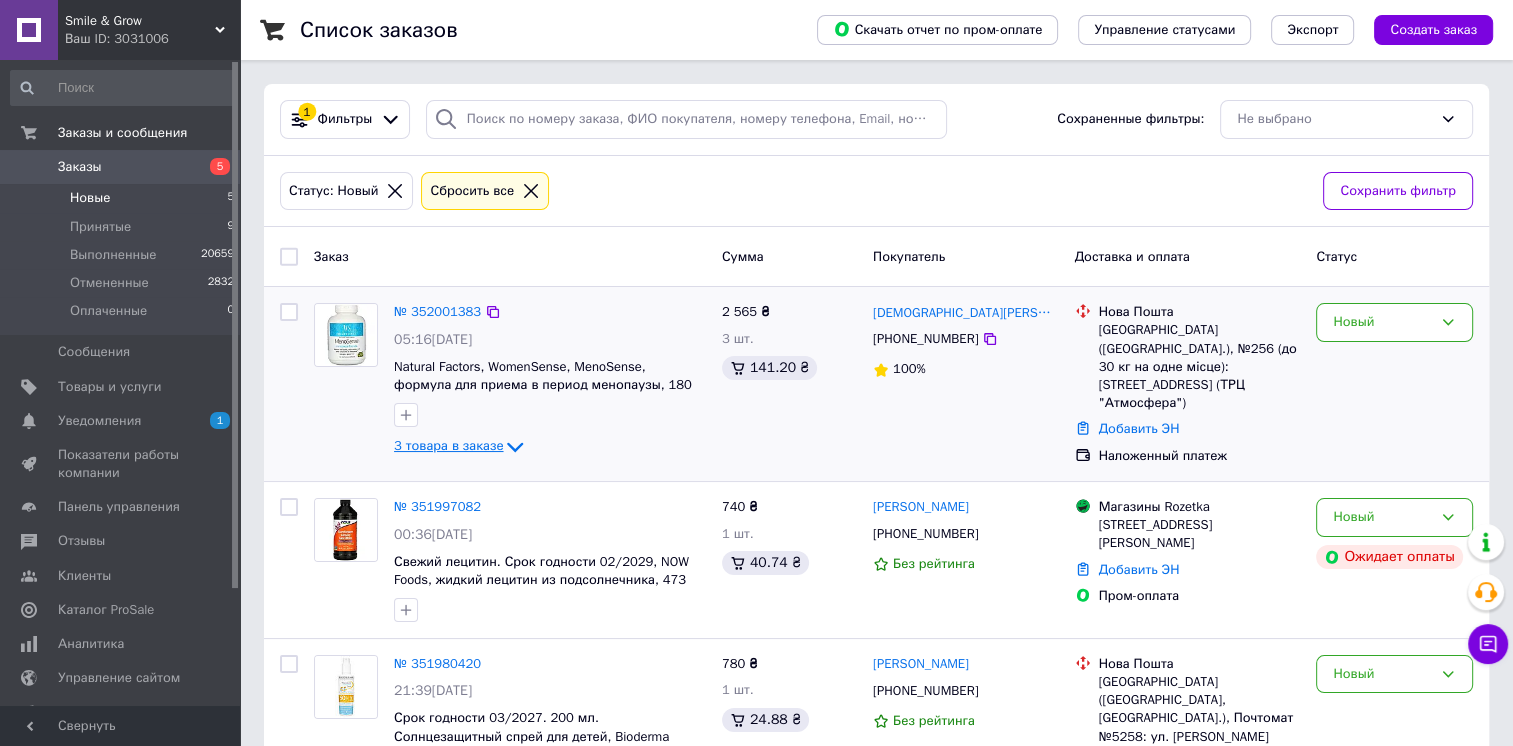 click 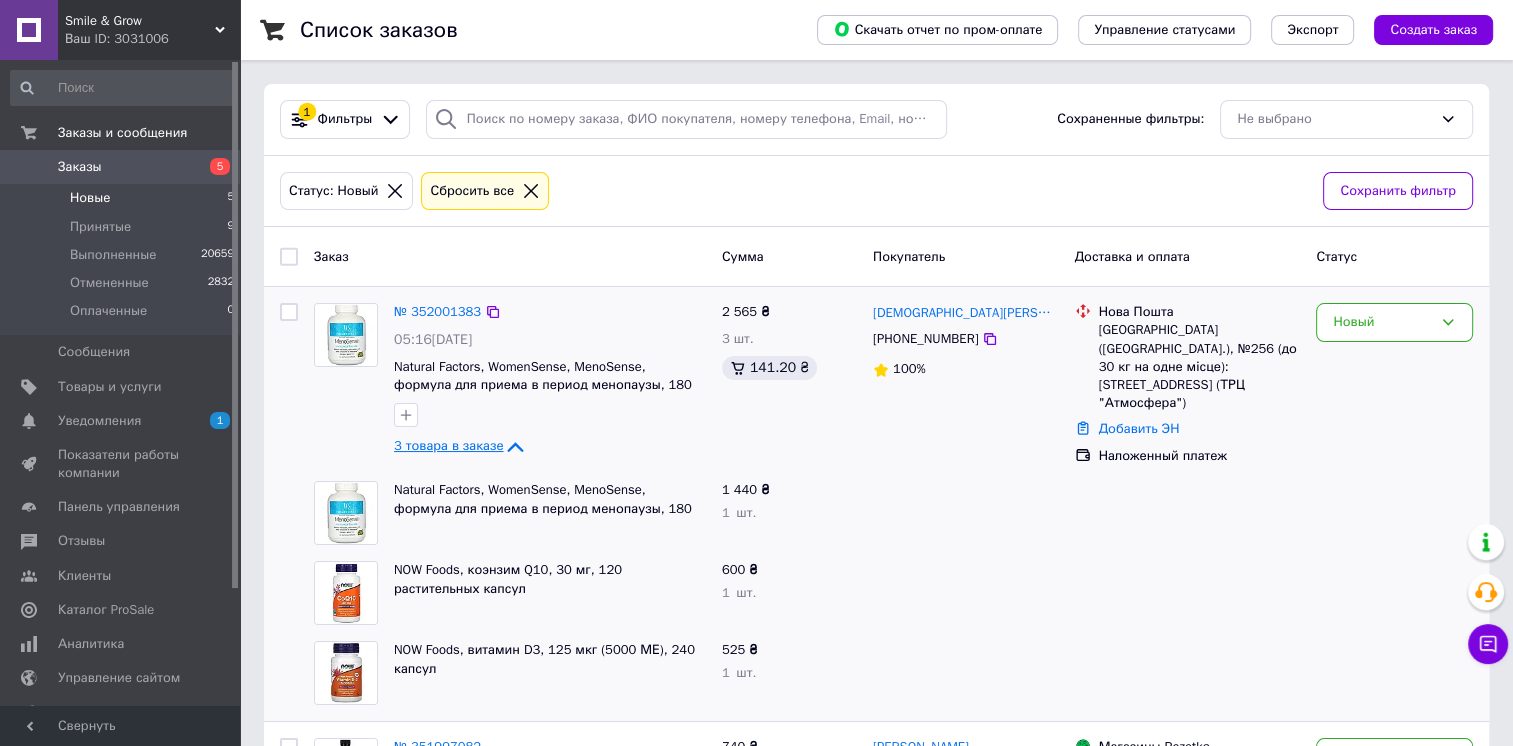 click on "3 товара в заказе" at bounding box center (448, 446) 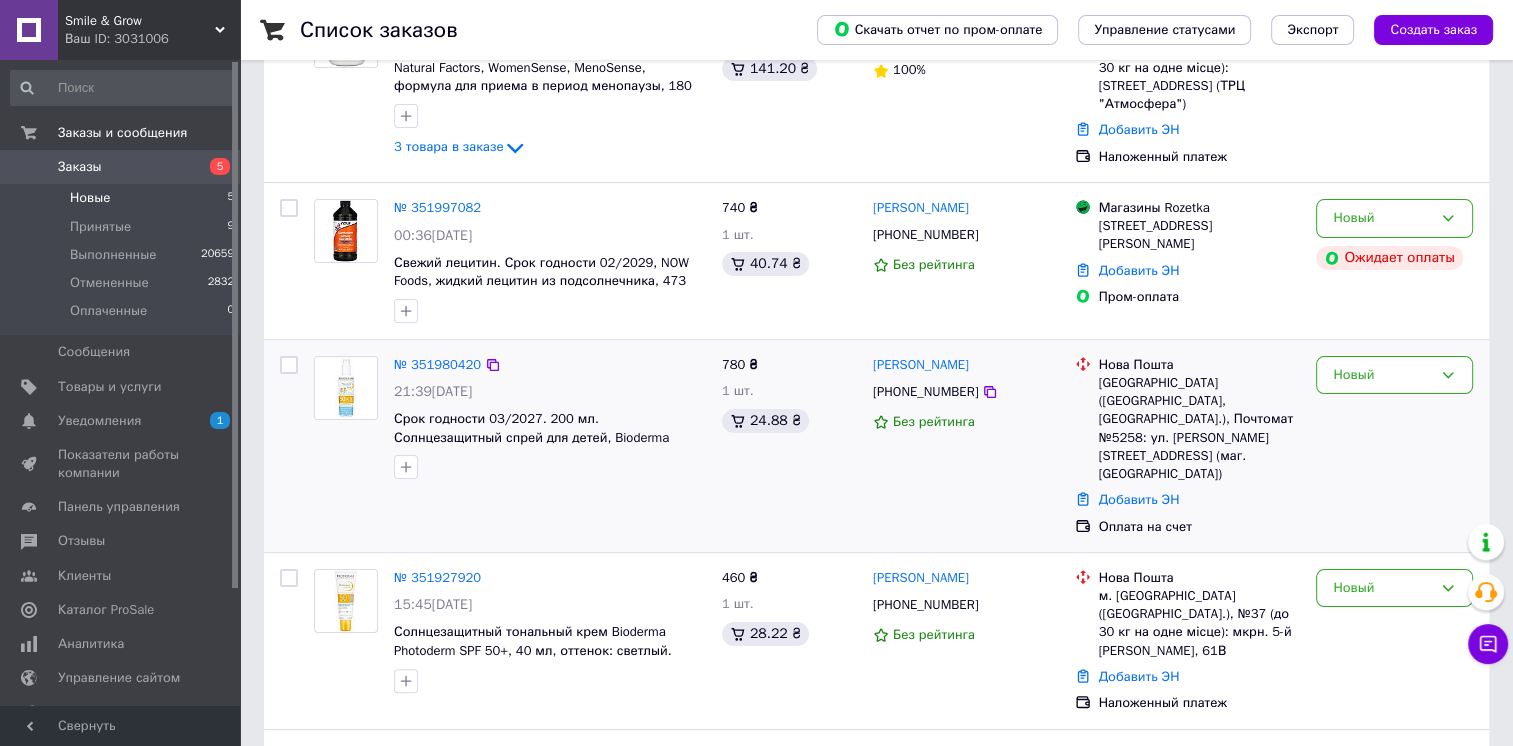 scroll, scrollTop: 300, scrollLeft: 0, axis: vertical 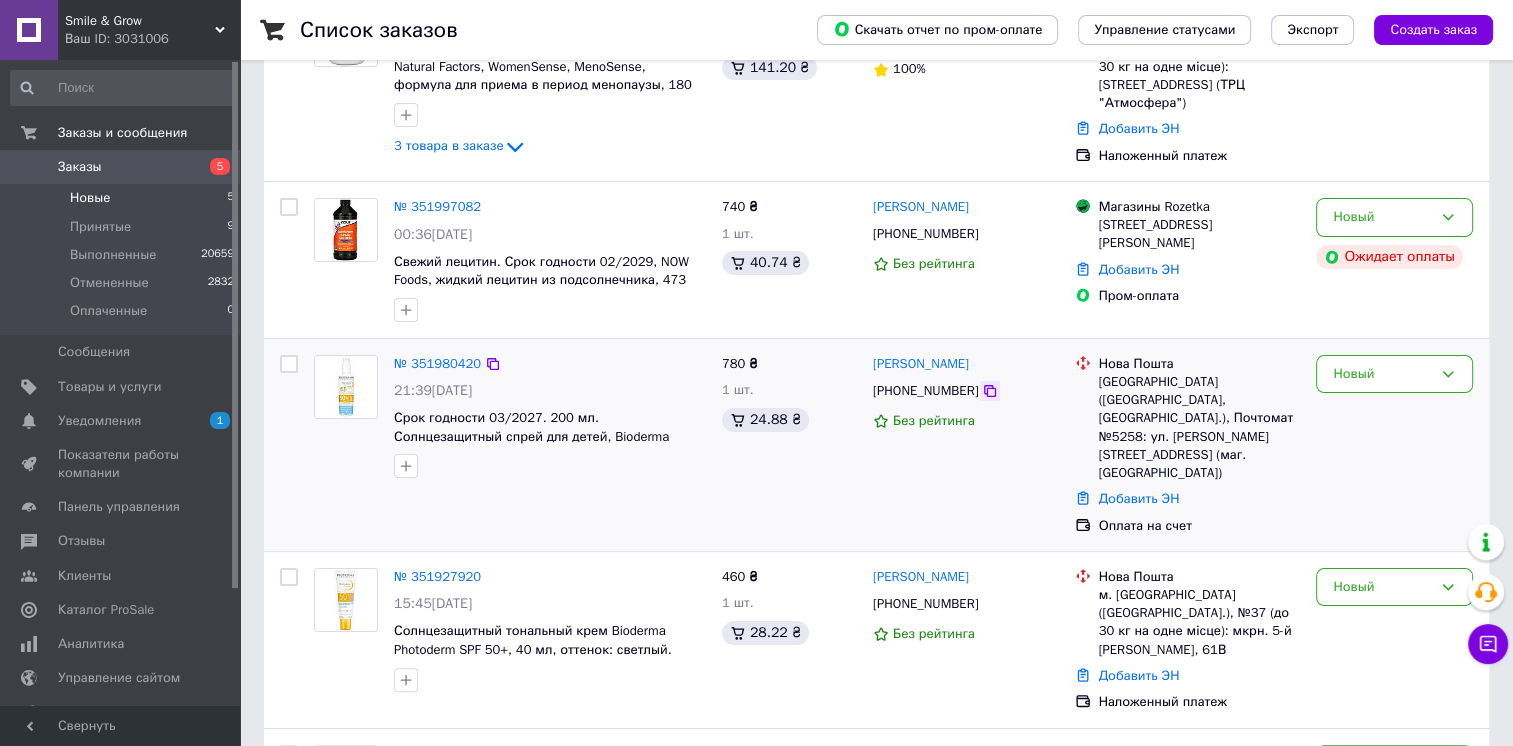 click 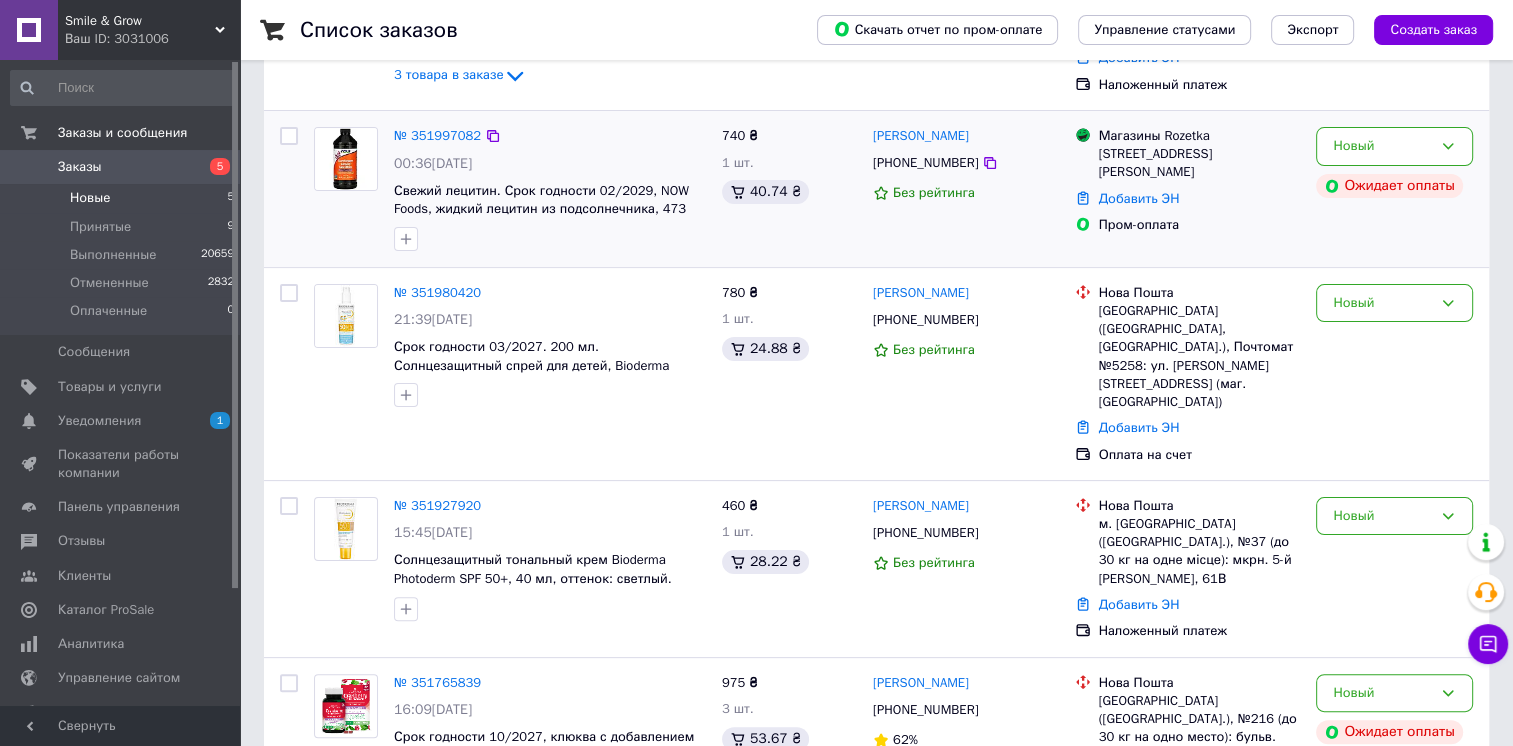 scroll, scrollTop: 400, scrollLeft: 0, axis: vertical 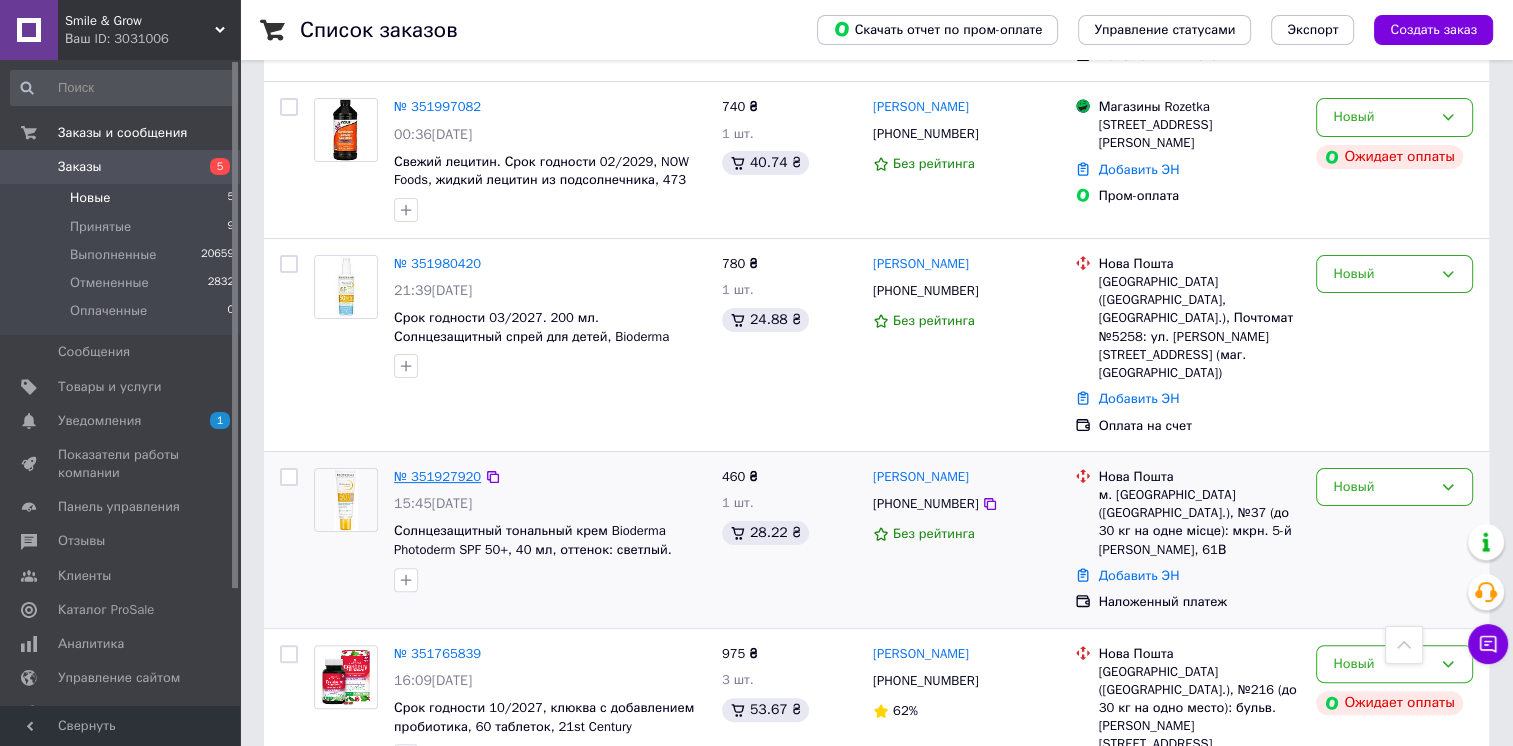 click on "№ 351927920" at bounding box center (437, 476) 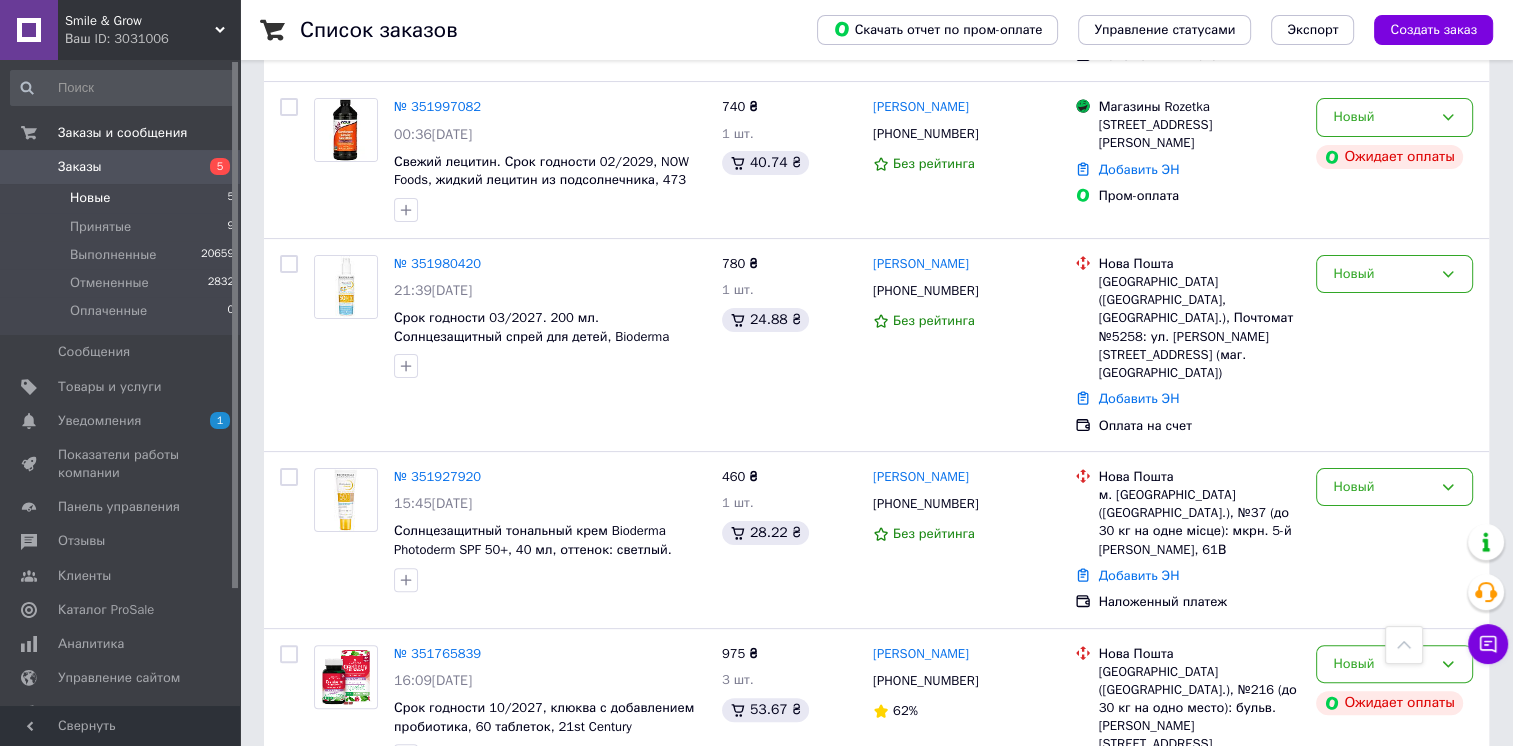 scroll, scrollTop: 0, scrollLeft: 0, axis: both 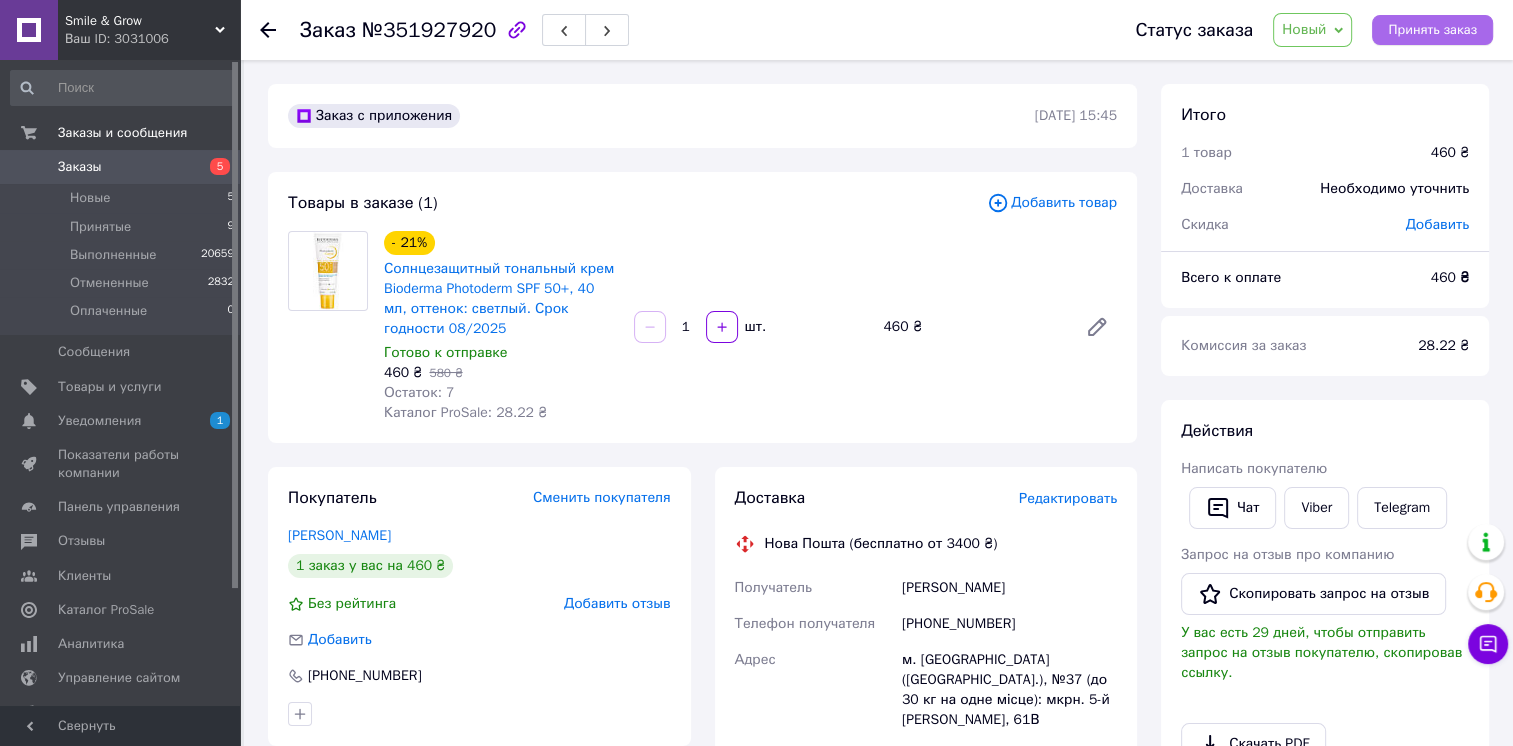 click on "Принять заказ" at bounding box center (1432, 30) 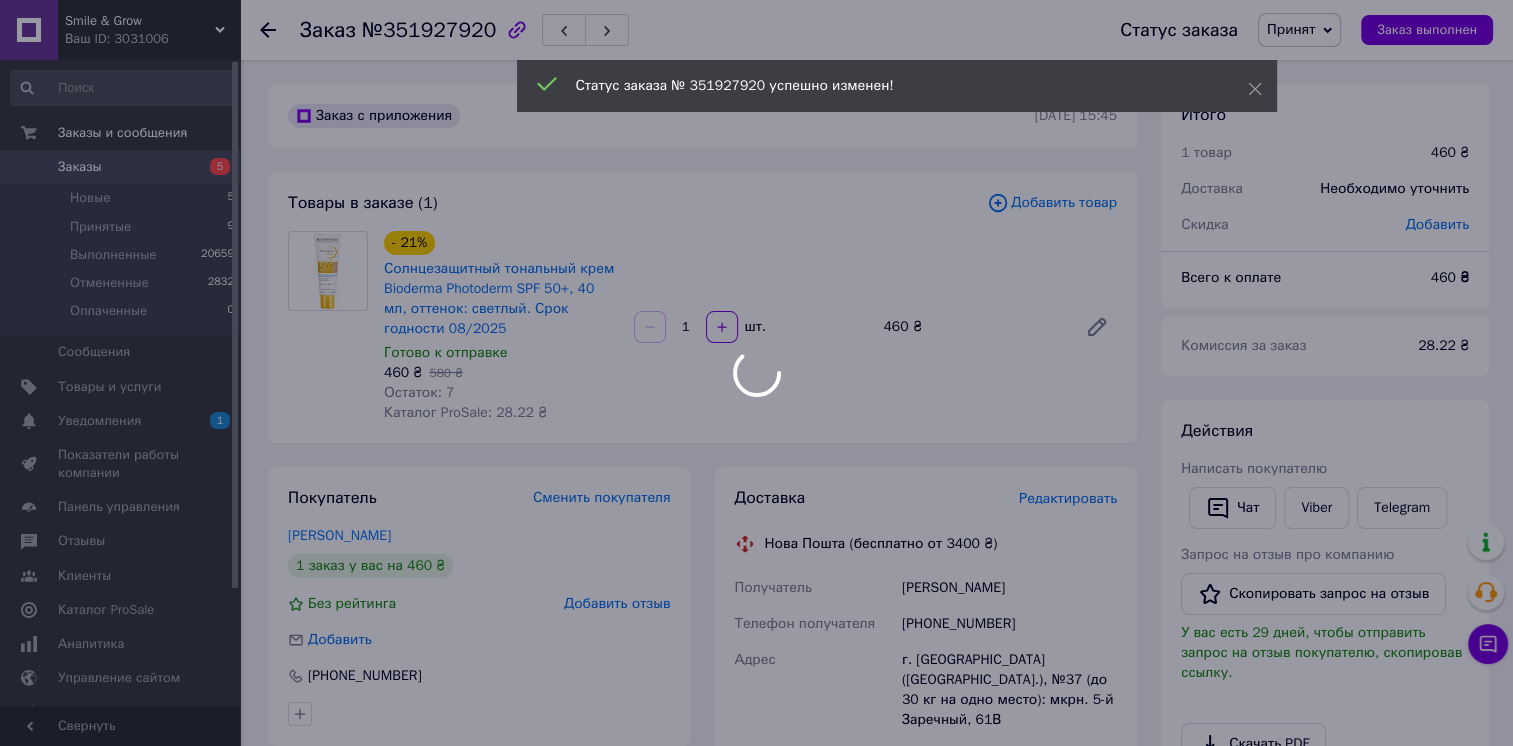 click at bounding box center [756, 373] 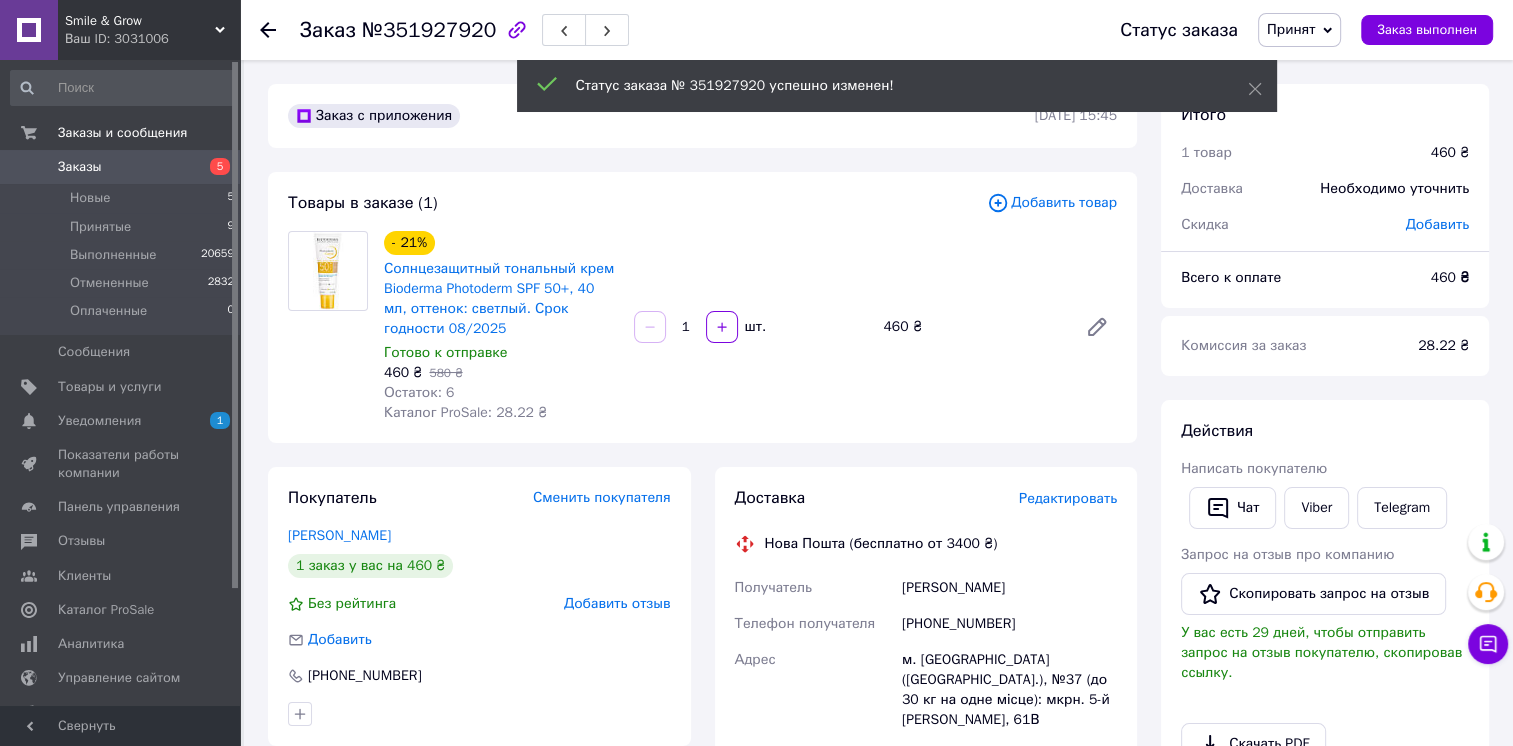 scroll, scrollTop: 600, scrollLeft: 0, axis: vertical 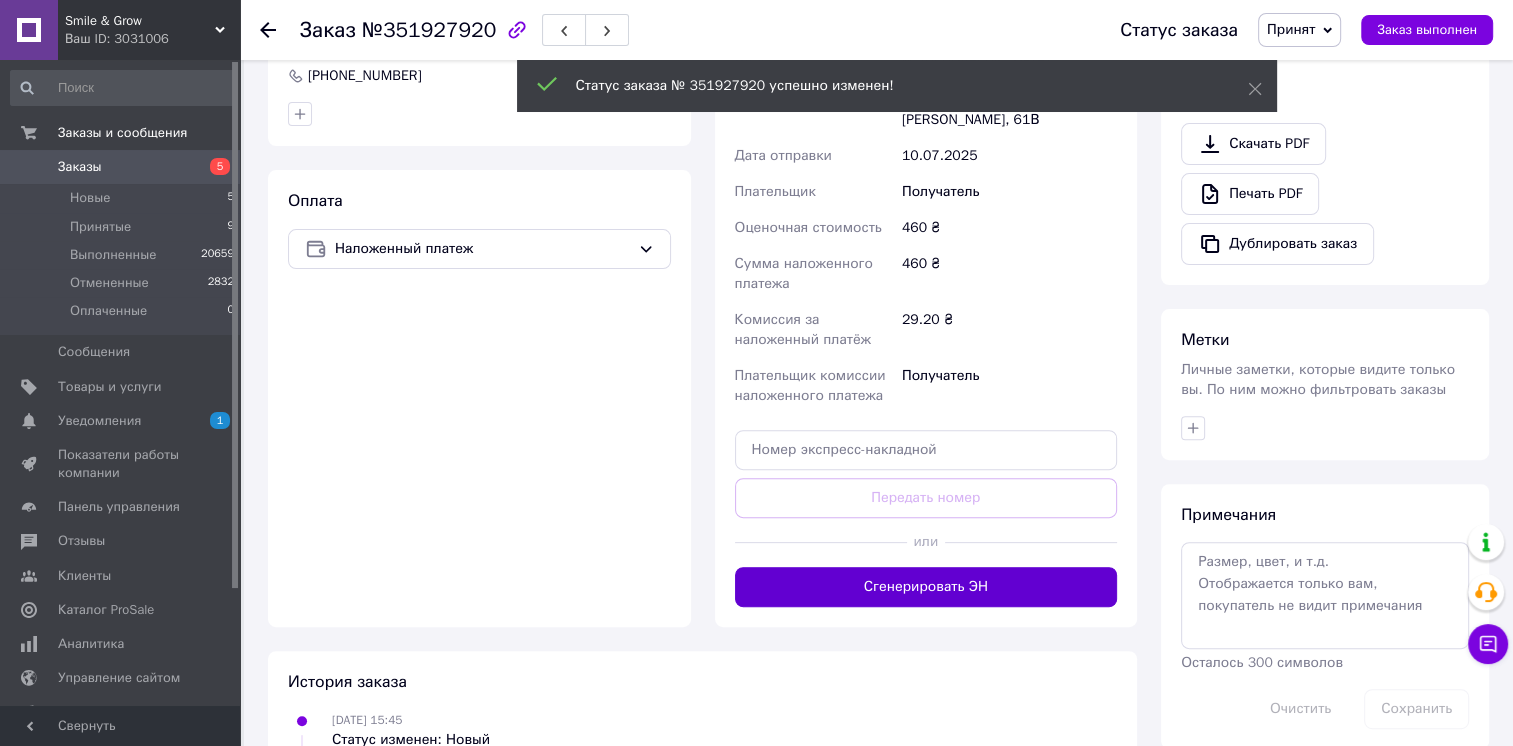 click on "Сгенерировать ЭН" at bounding box center (926, 587) 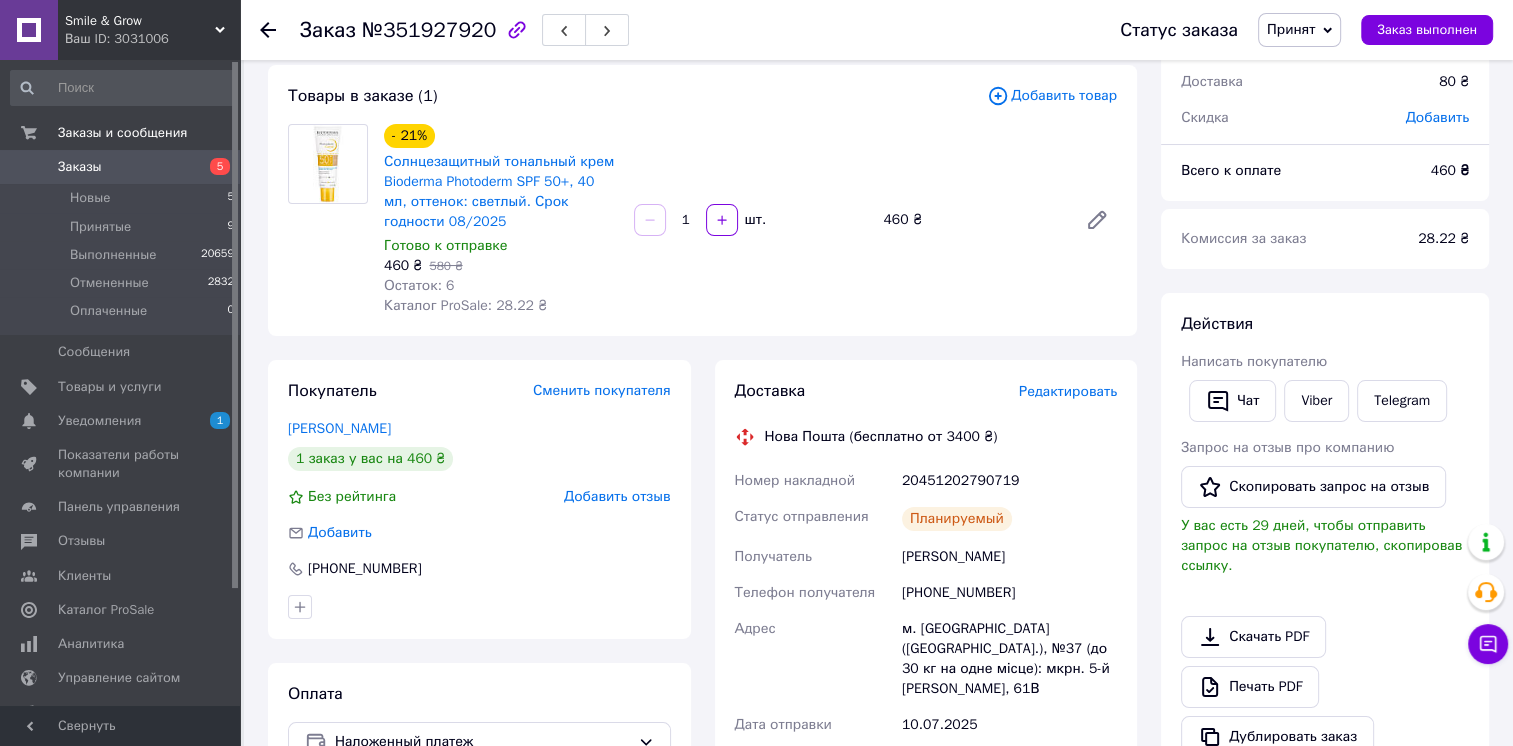 scroll, scrollTop: 0, scrollLeft: 0, axis: both 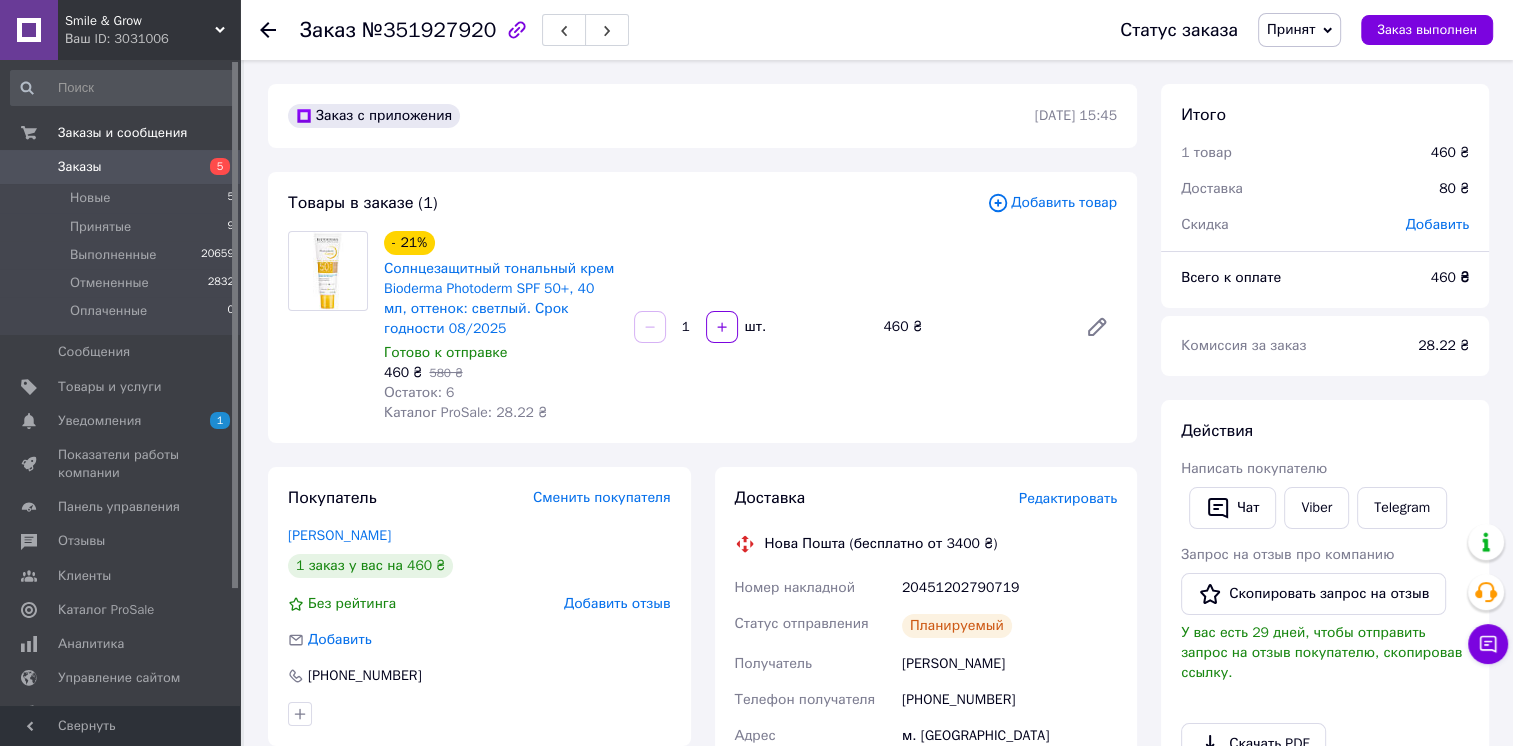 click on "Заказы" at bounding box center [121, 167] 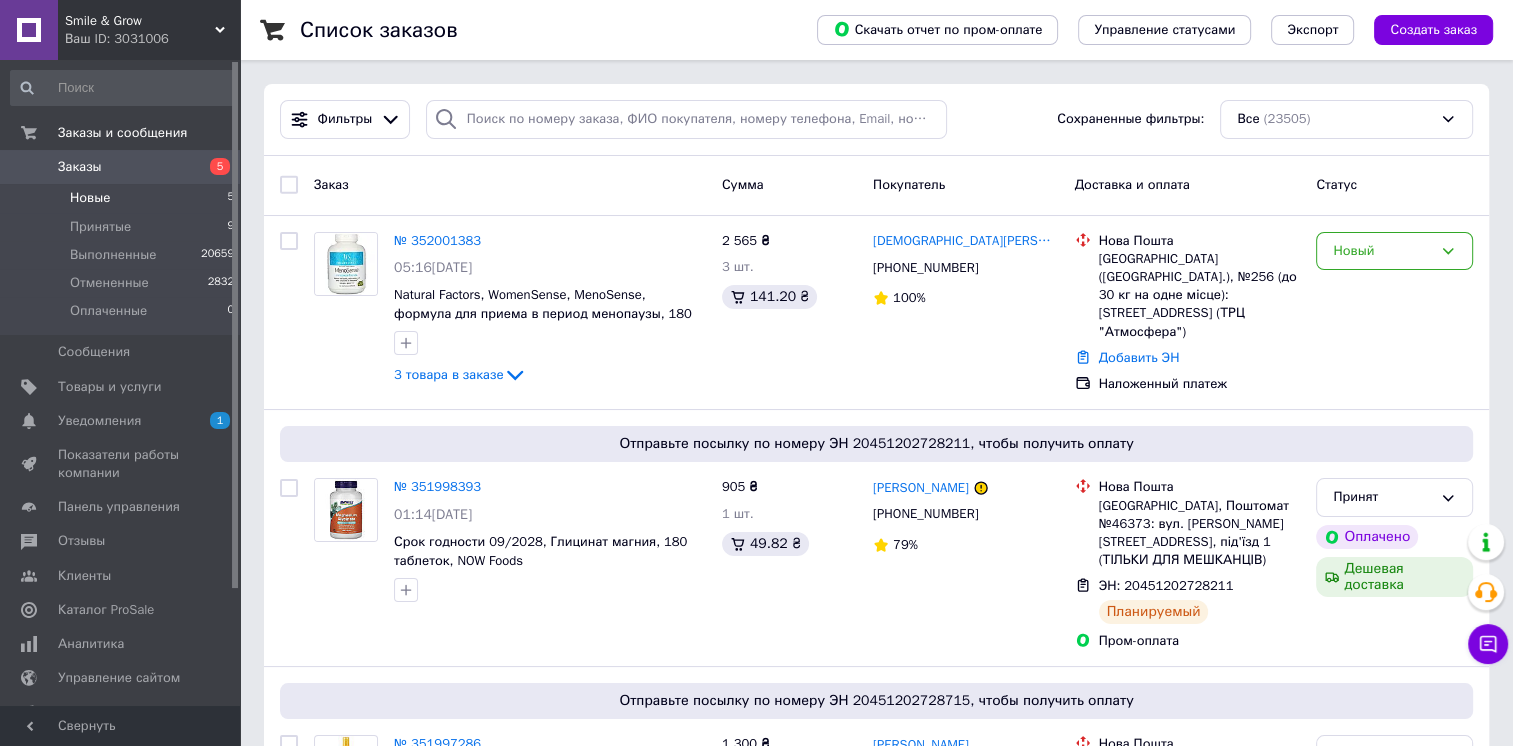 click on "Новые 5" at bounding box center (123, 198) 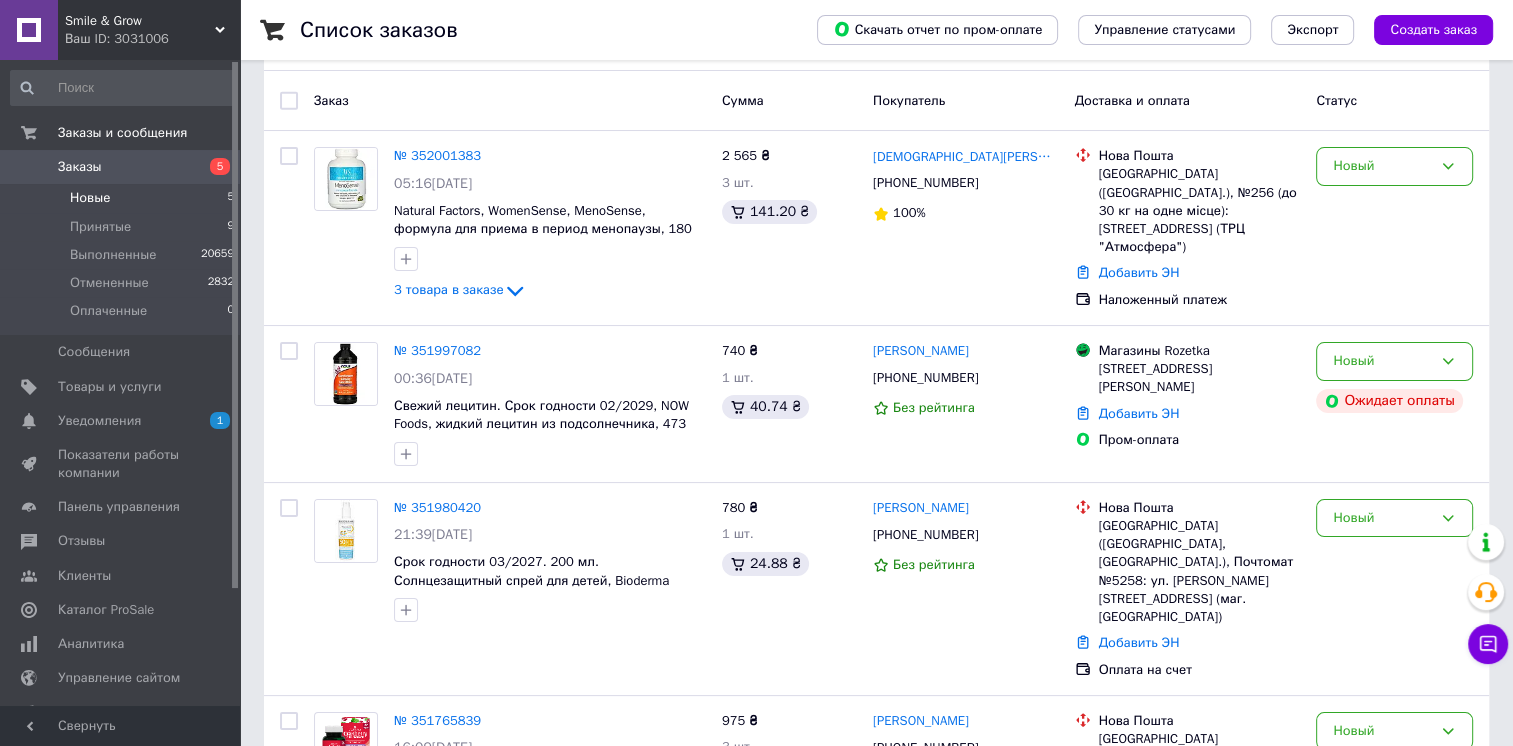 scroll, scrollTop: 0, scrollLeft: 0, axis: both 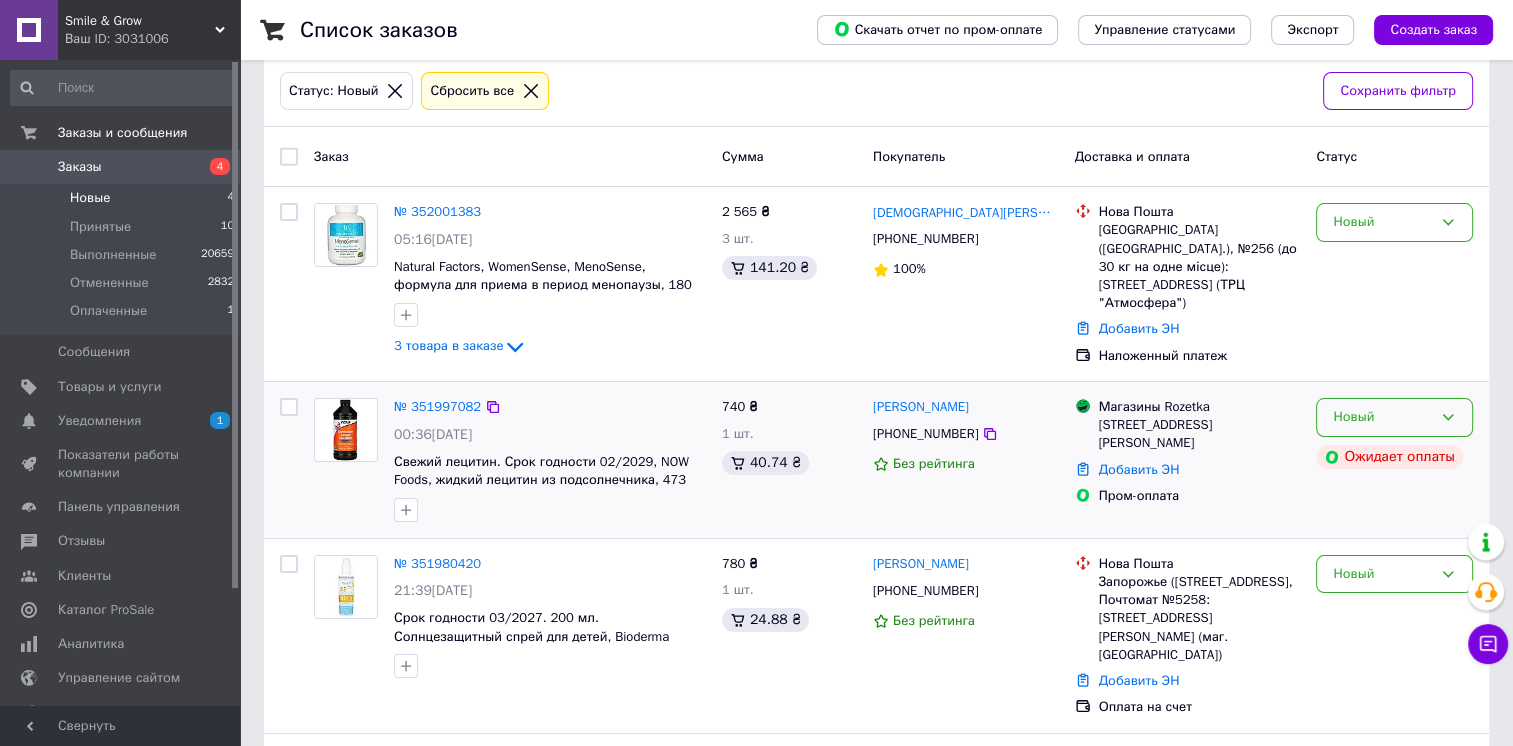 click on "Новый" at bounding box center [1382, 417] 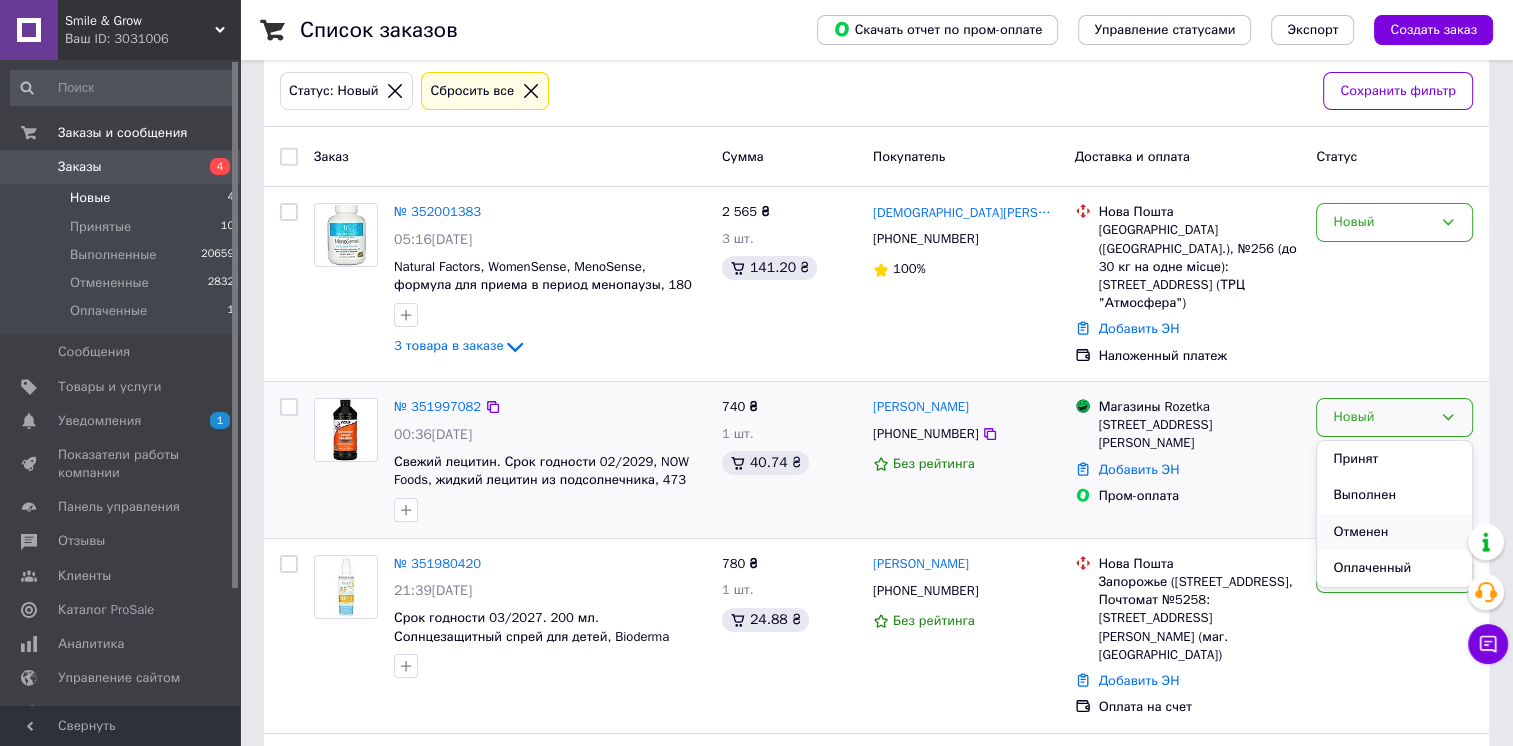 click on "Отменен" at bounding box center (1394, 532) 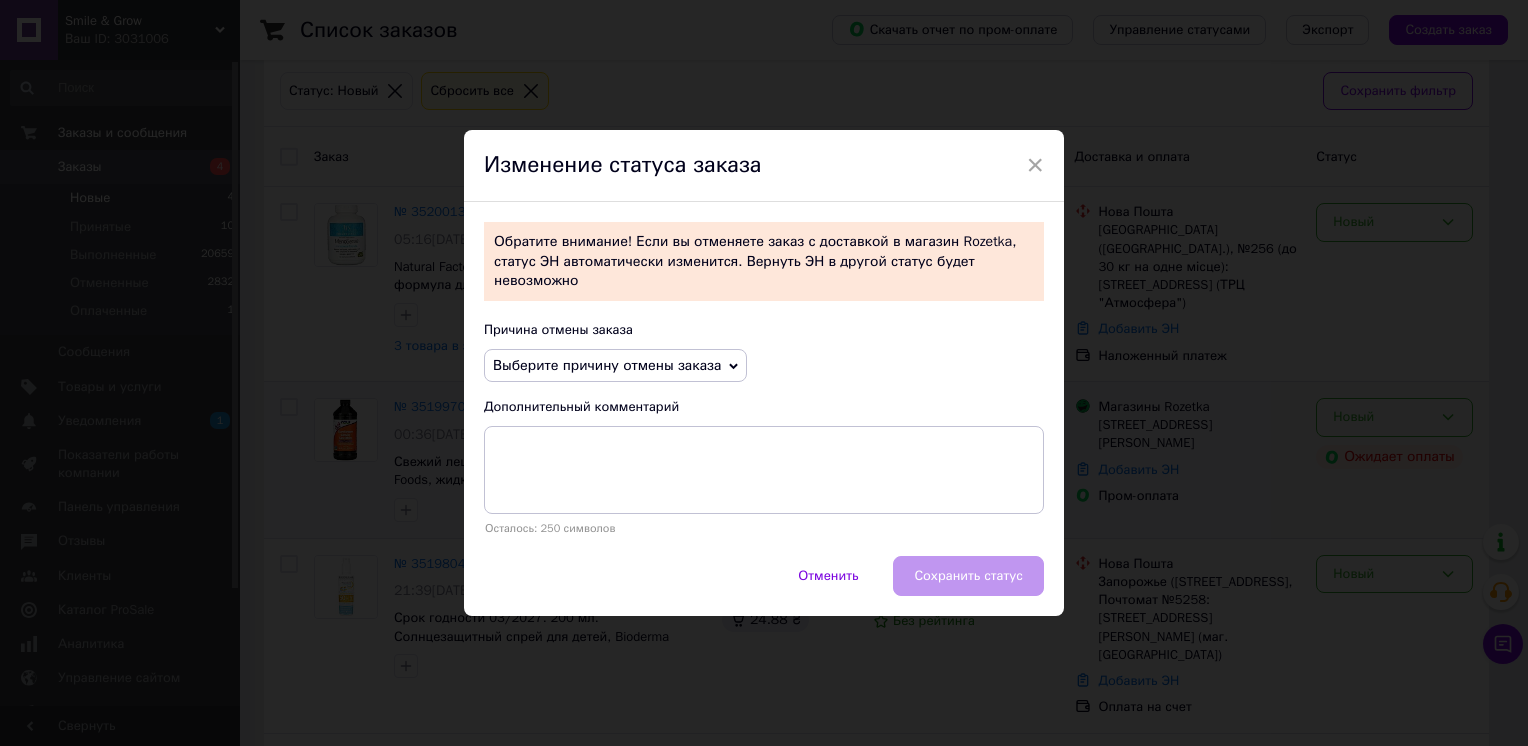 click on "Выберите причину отмены заказа" at bounding box center (607, 365) 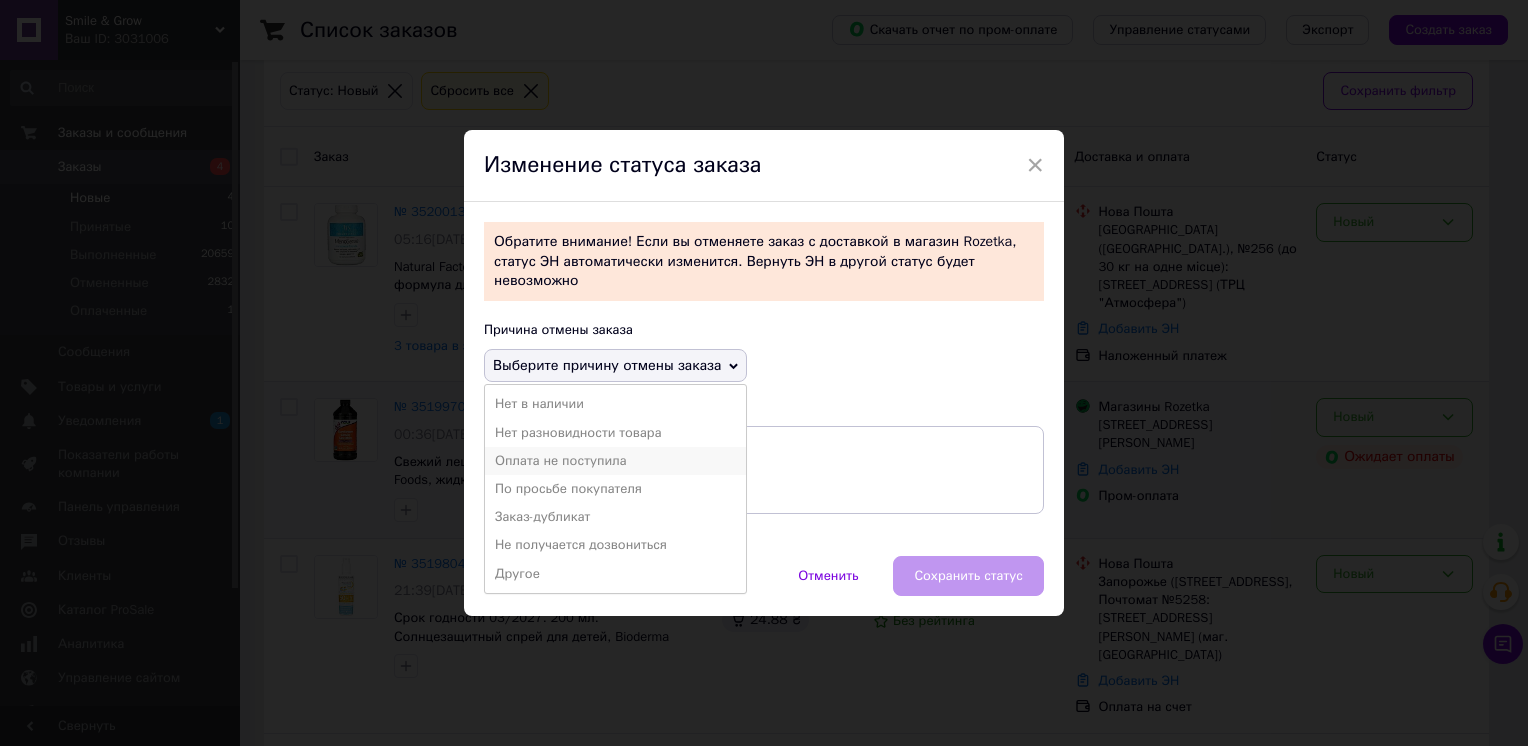 click on "Оплата не поступила" at bounding box center (615, 461) 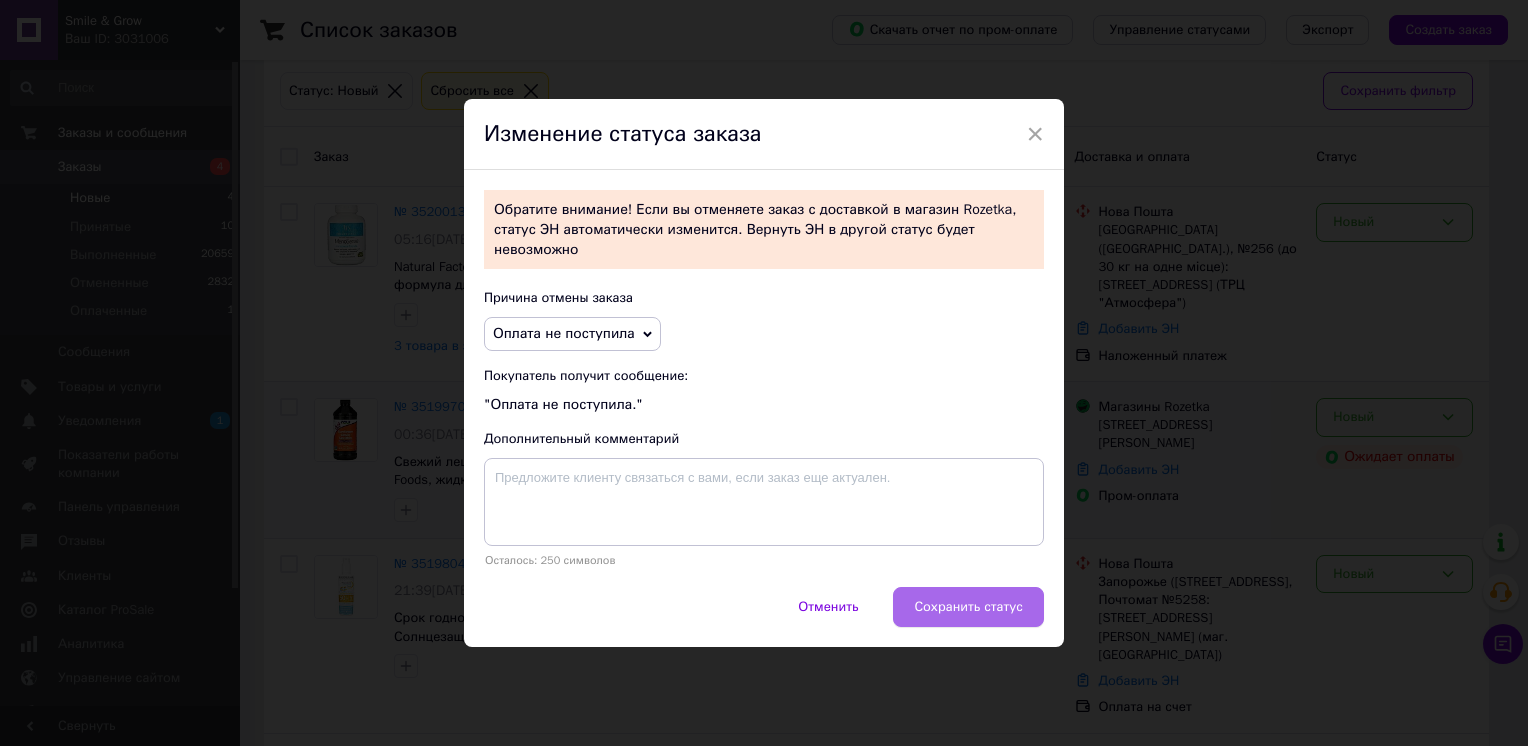 click on "Сохранить статус" at bounding box center (968, 607) 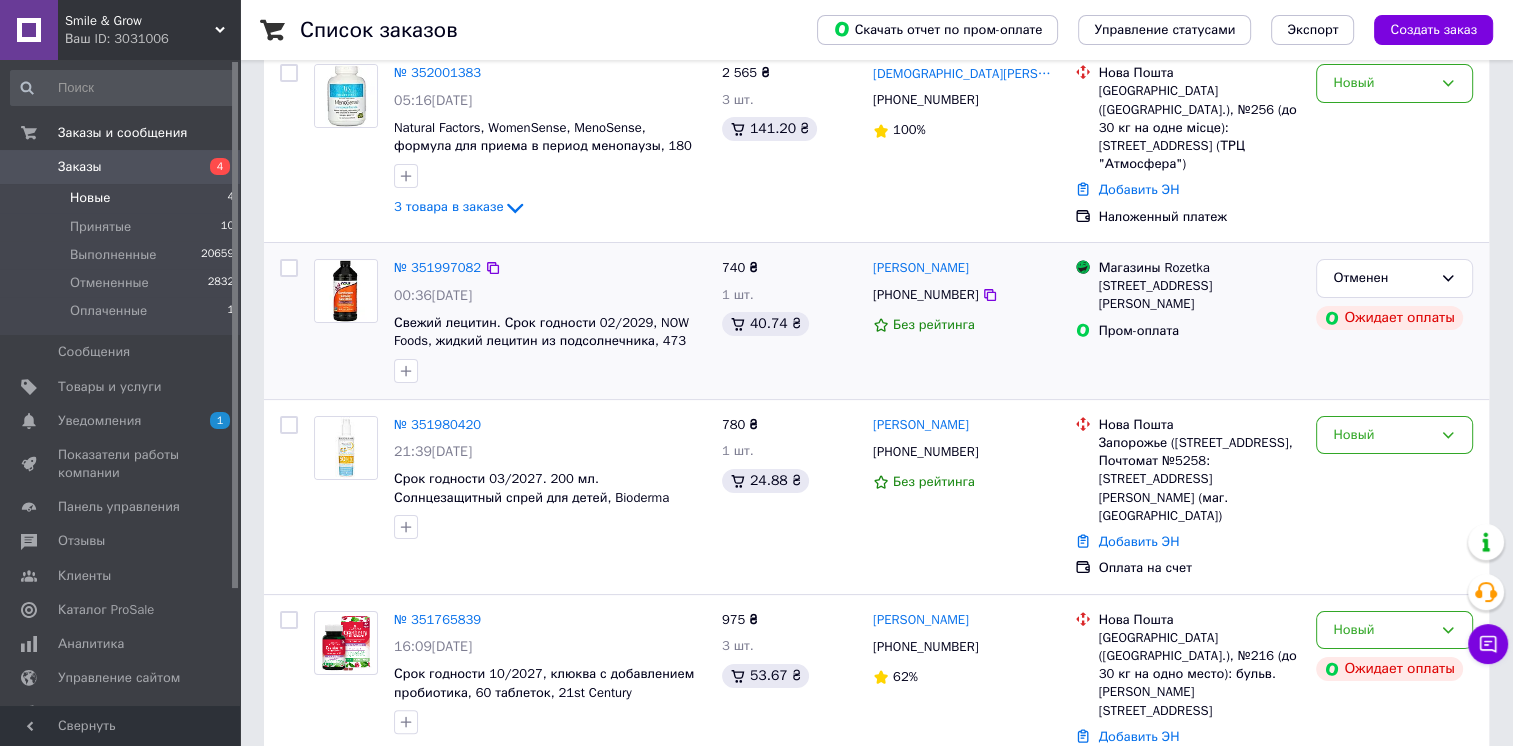 scroll, scrollTop: 242, scrollLeft: 0, axis: vertical 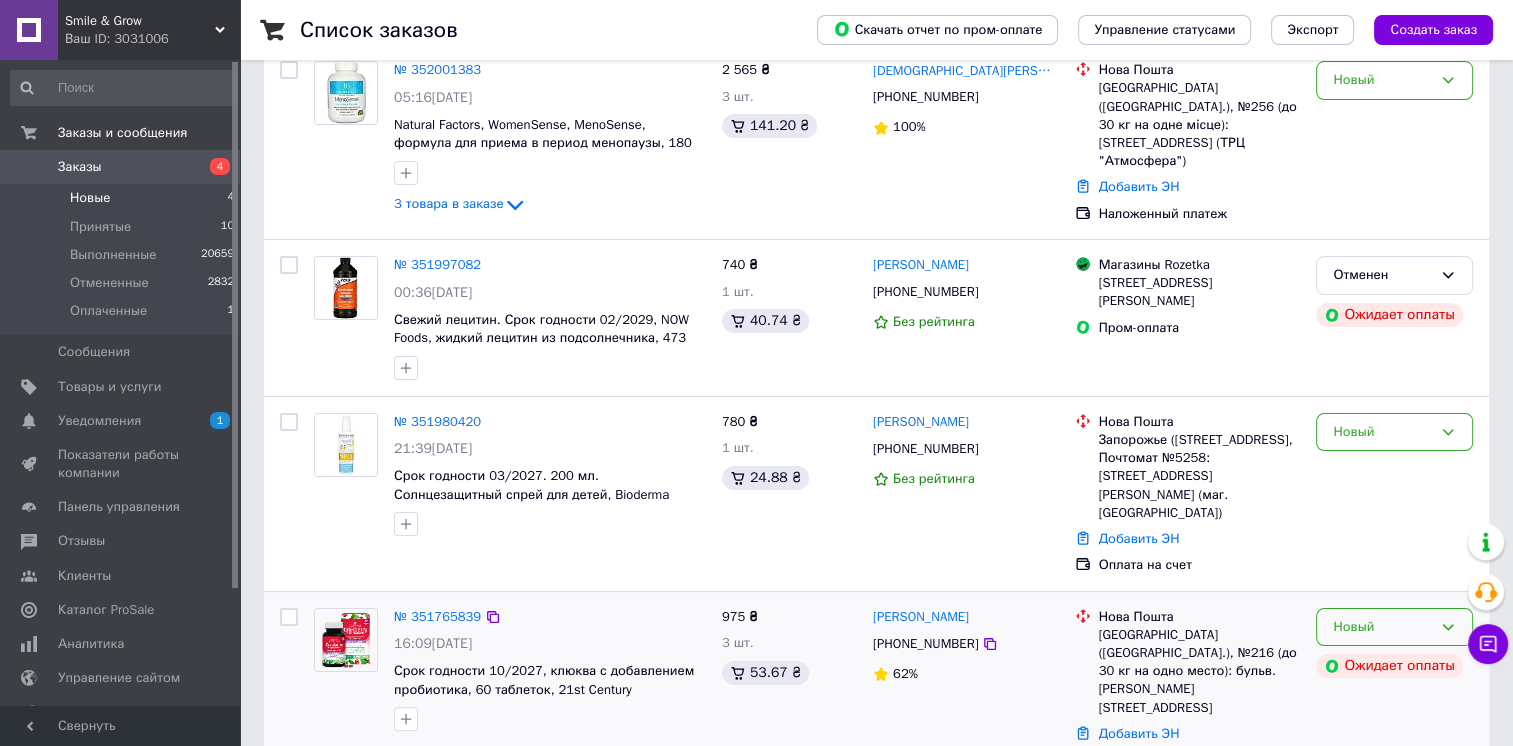 click on "Новый" at bounding box center (1382, 627) 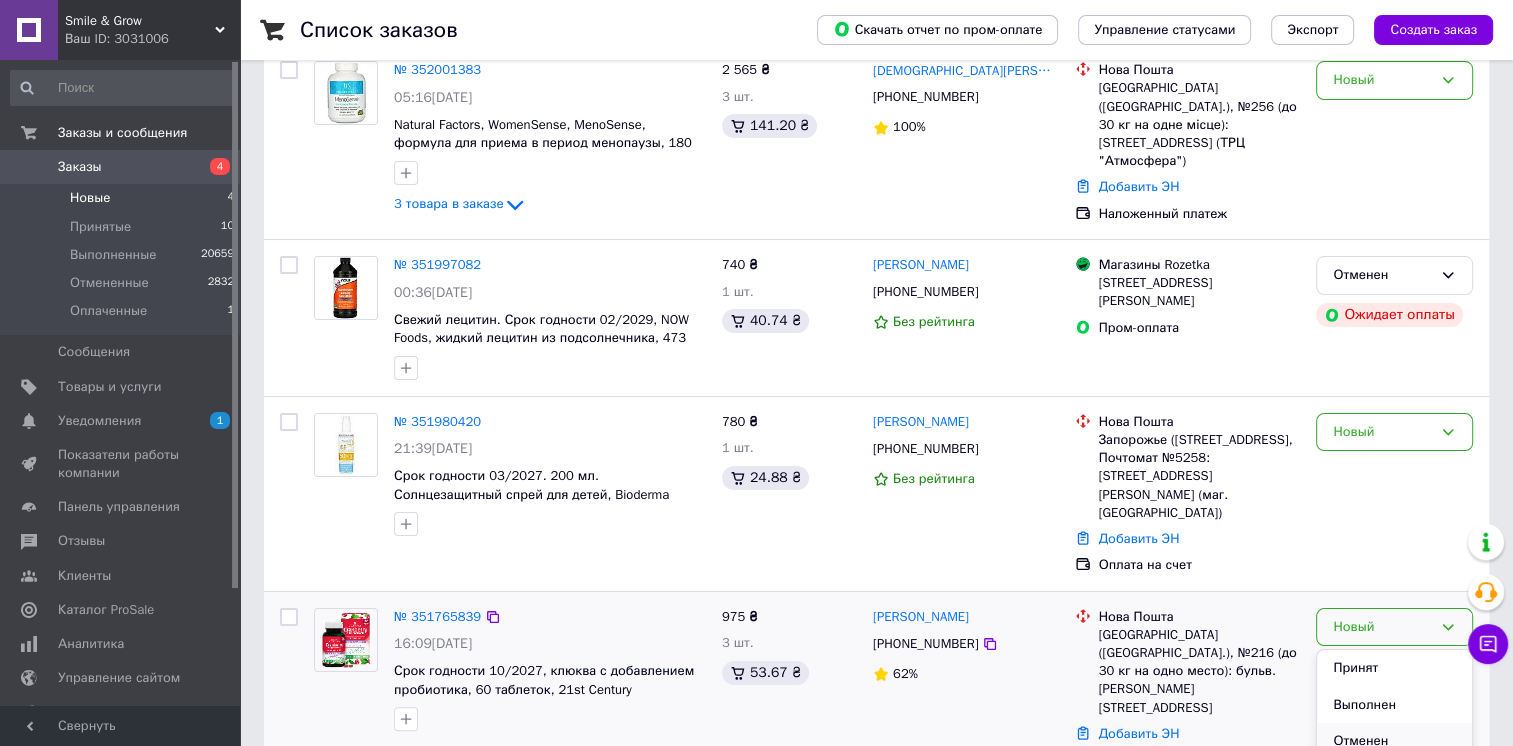 click on "Отменен" at bounding box center [1394, 741] 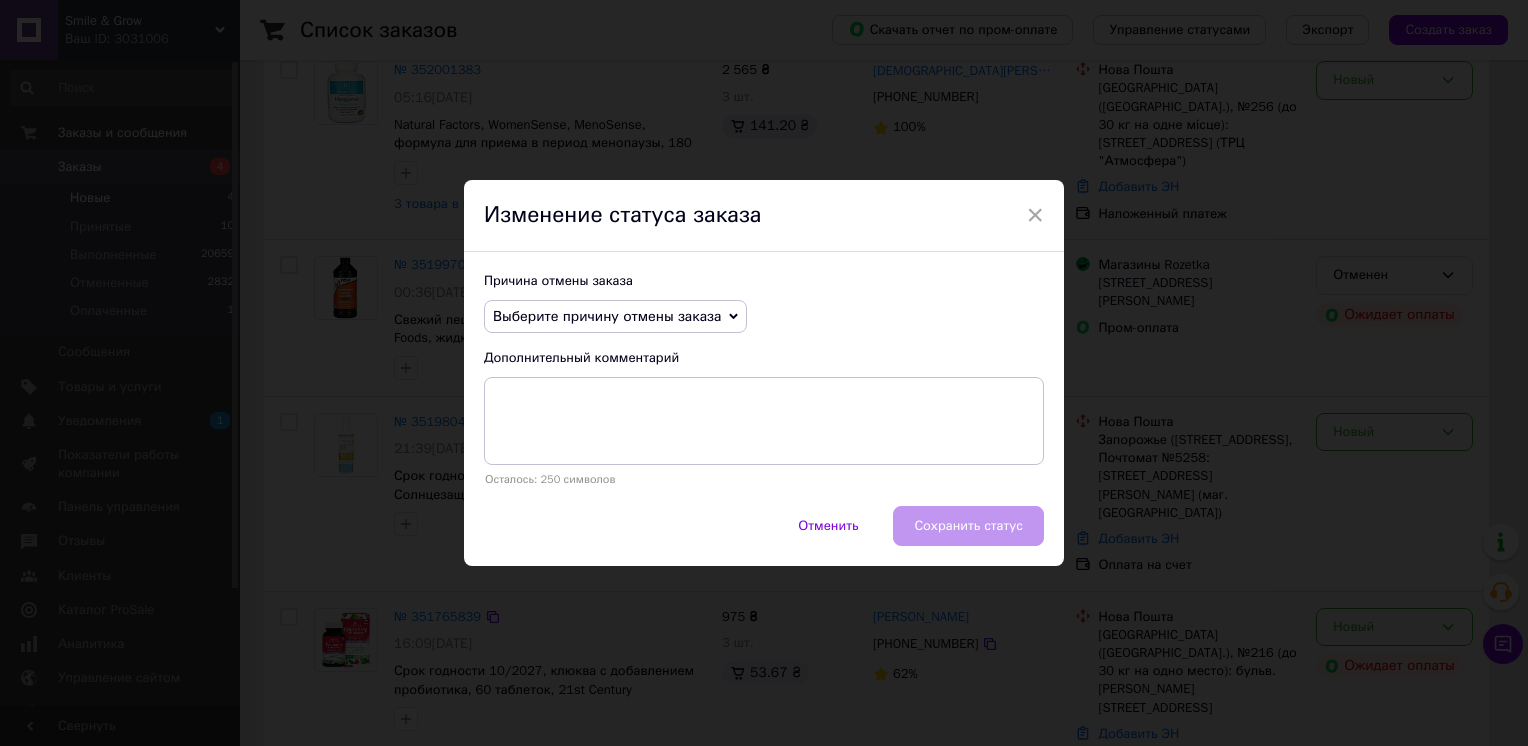 click on "Выберите причину отмены заказа" at bounding box center (607, 316) 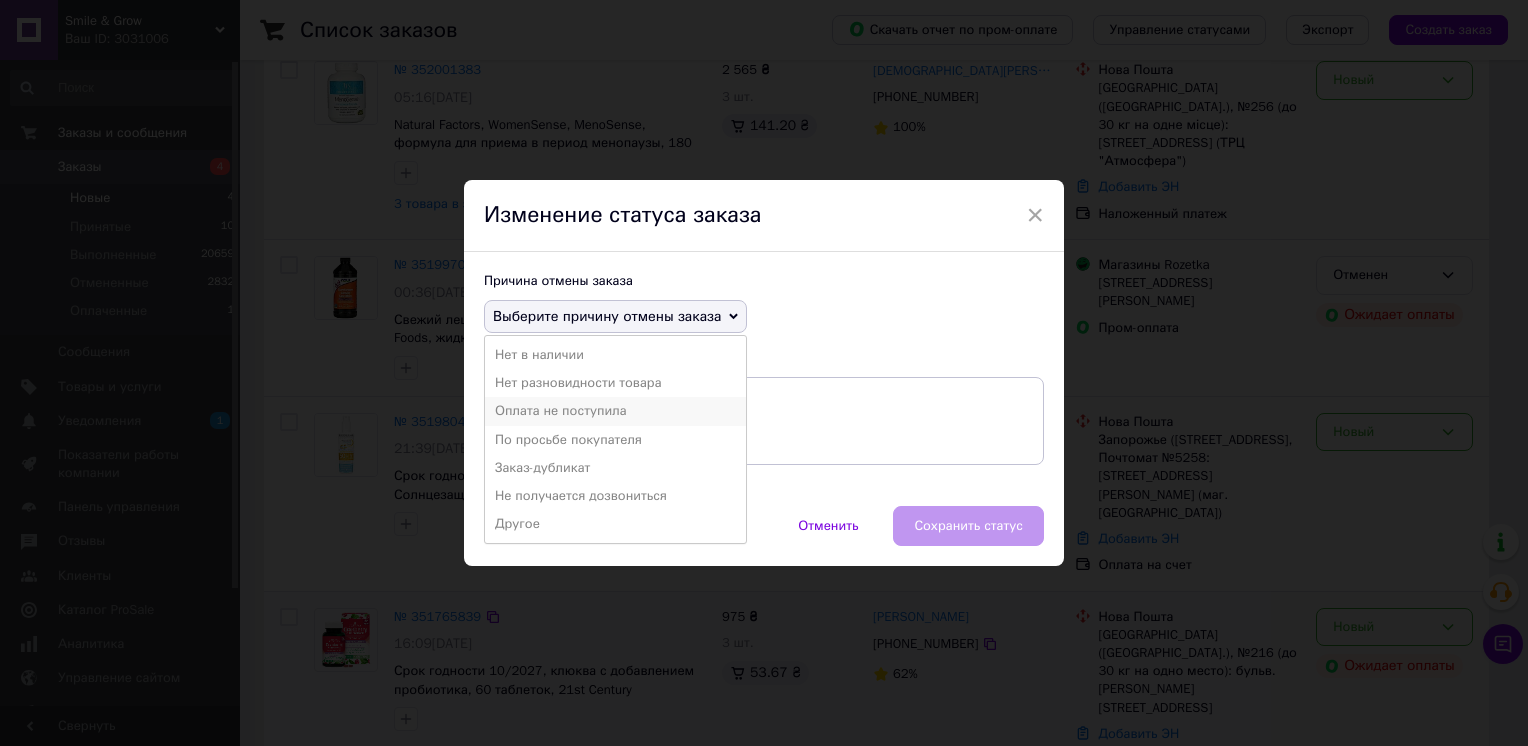 click on "Оплата не поступила" at bounding box center [615, 411] 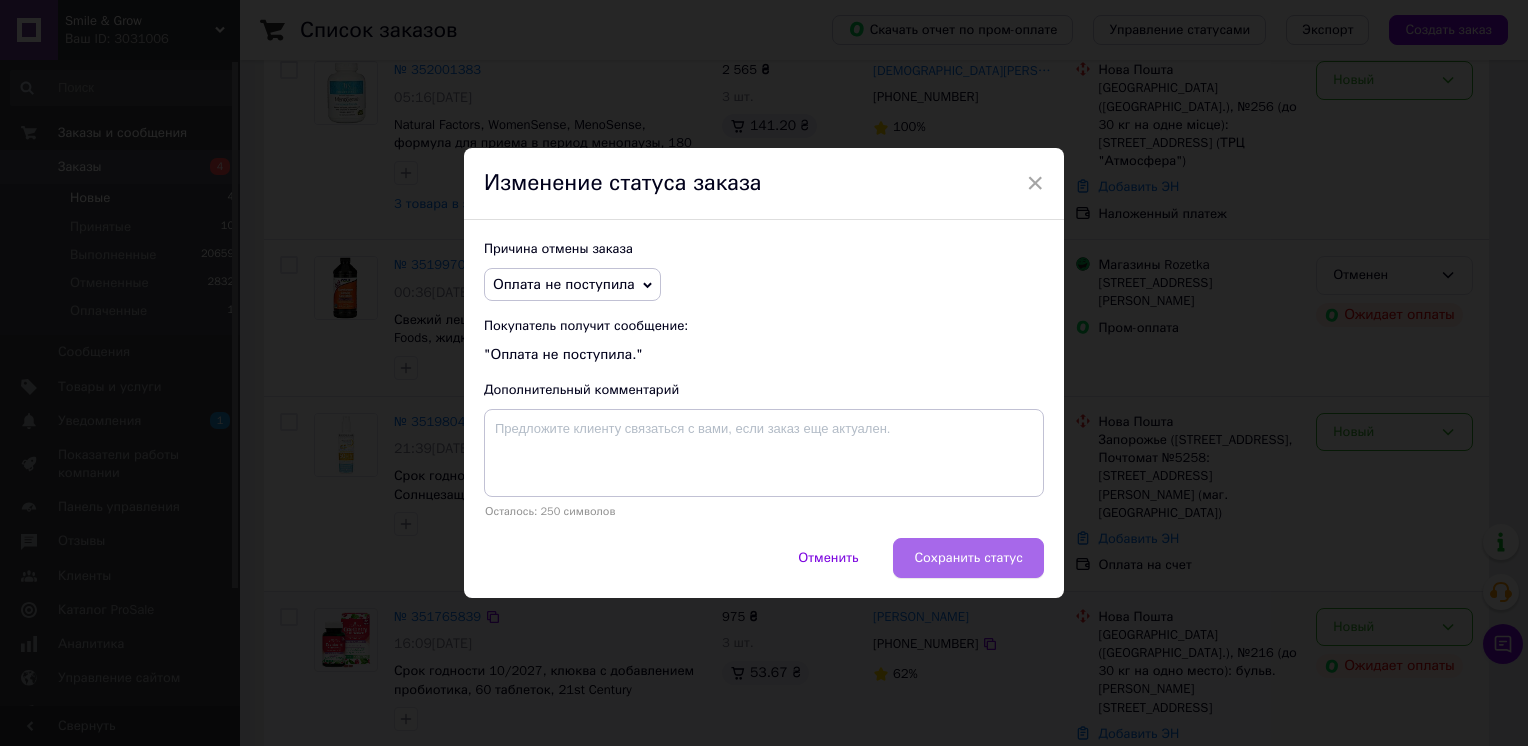 click on "Сохранить статус" at bounding box center [968, 558] 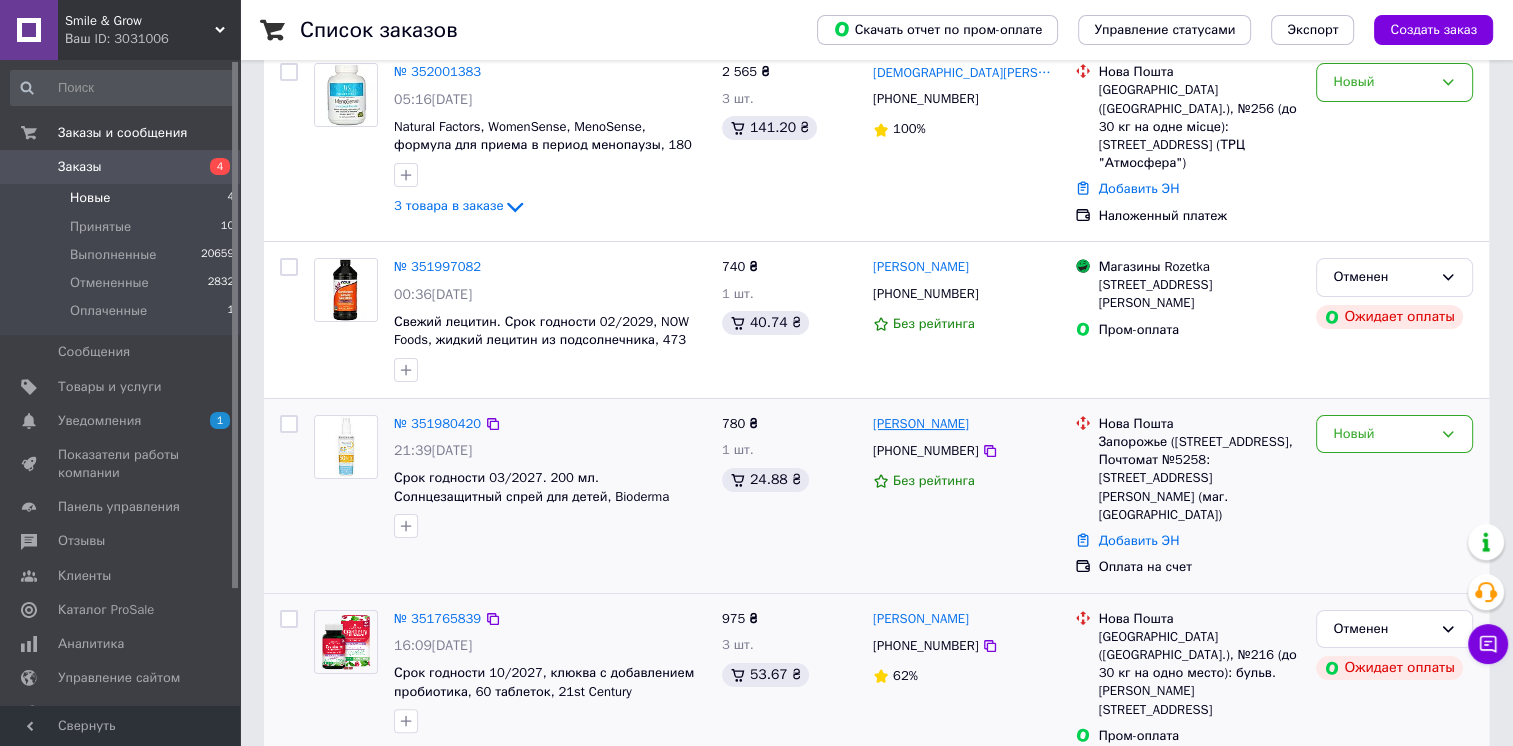 scroll, scrollTop: 0, scrollLeft: 0, axis: both 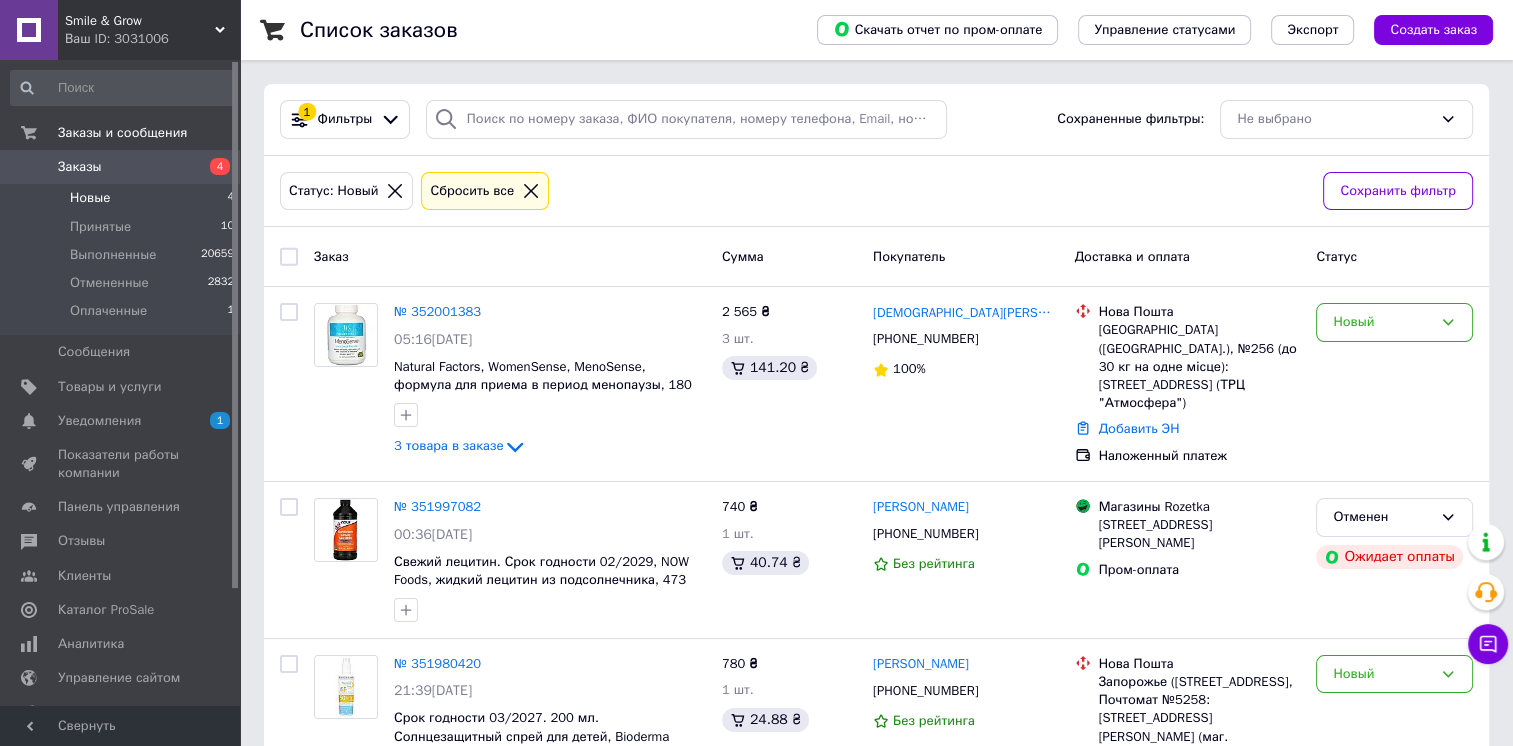 click on "Заказы" at bounding box center (121, 167) 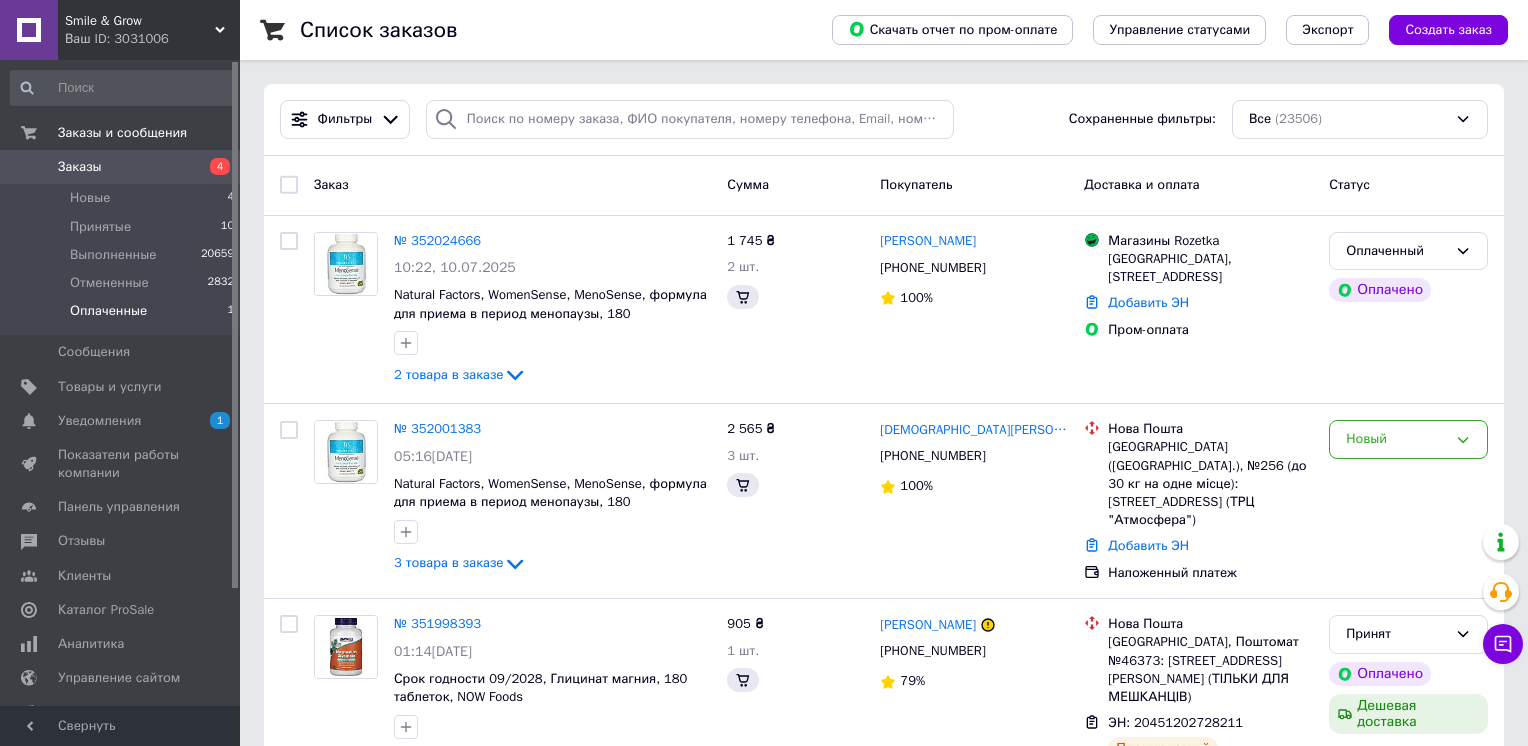 click on "Оплаченные 1" at bounding box center (123, 316) 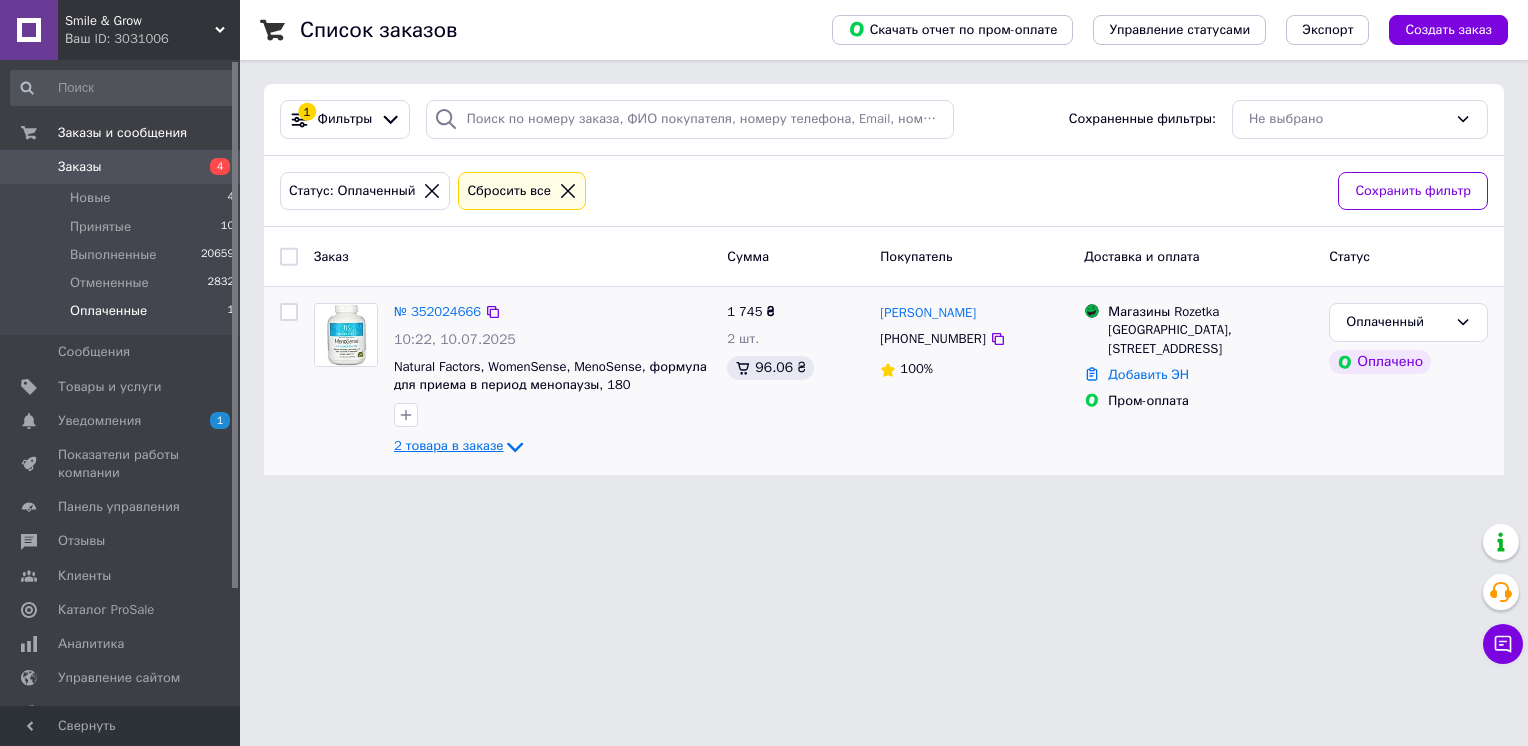 click on "2 товара в заказе" at bounding box center [448, 446] 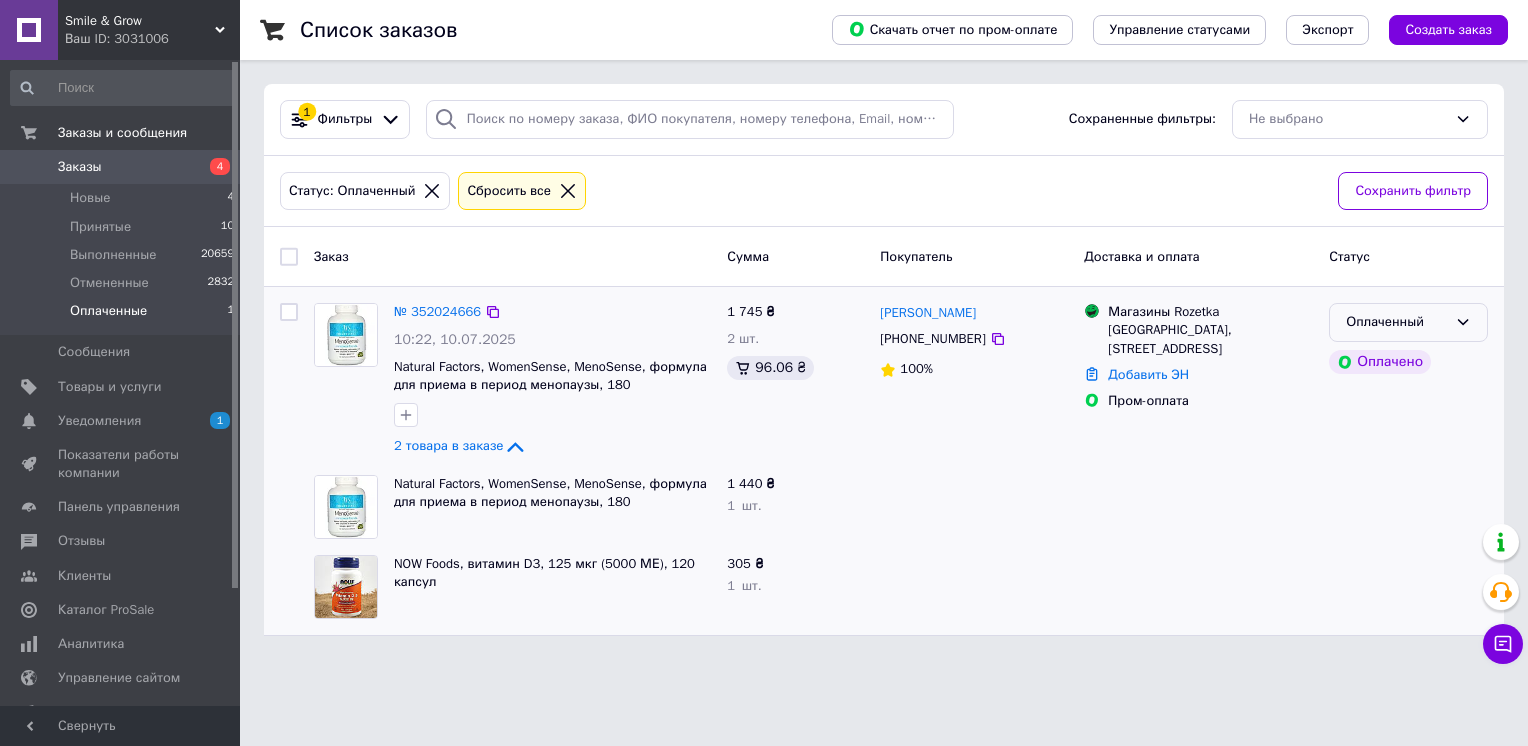click on "Оплаченный" at bounding box center (1396, 322) 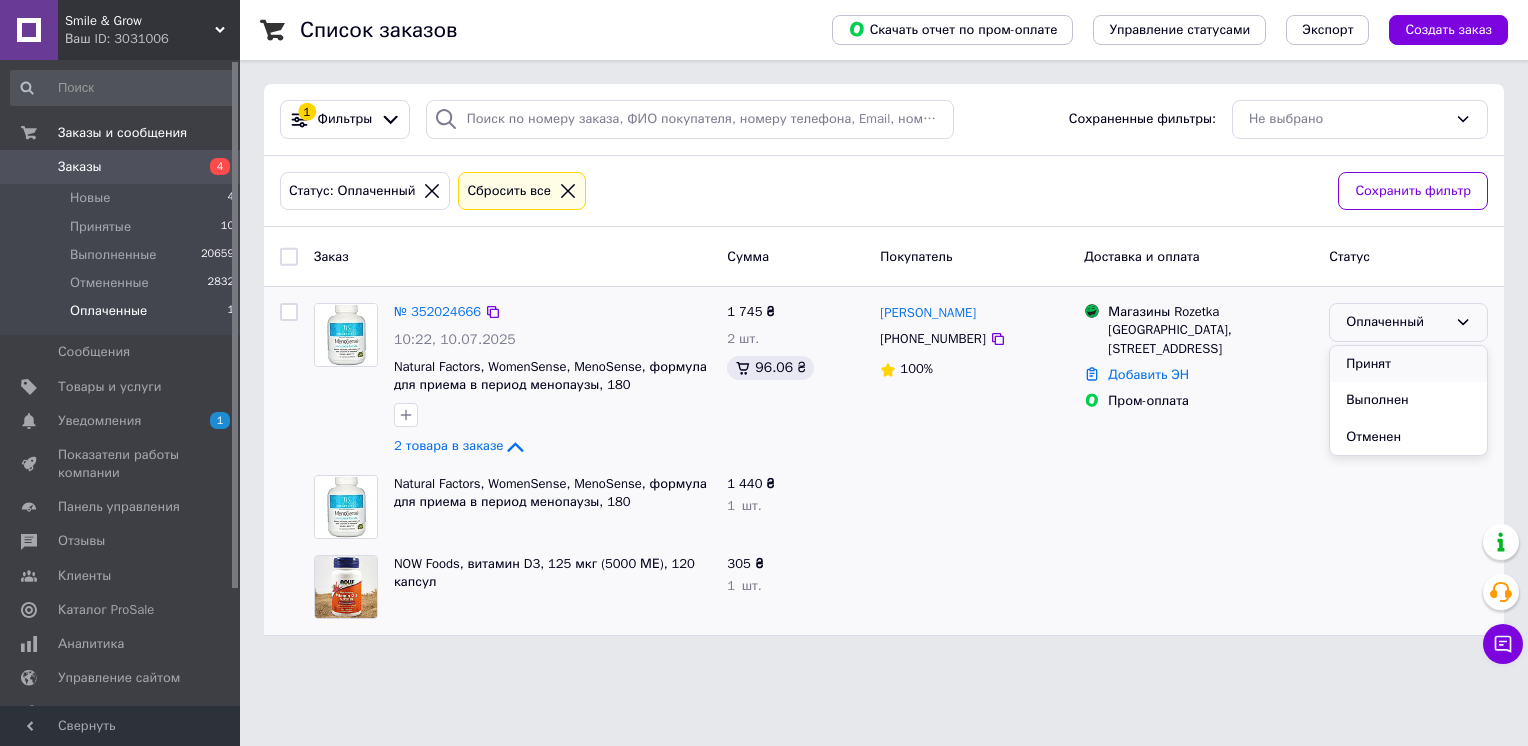 click on "Принят" at bounding box center (1408, 364) 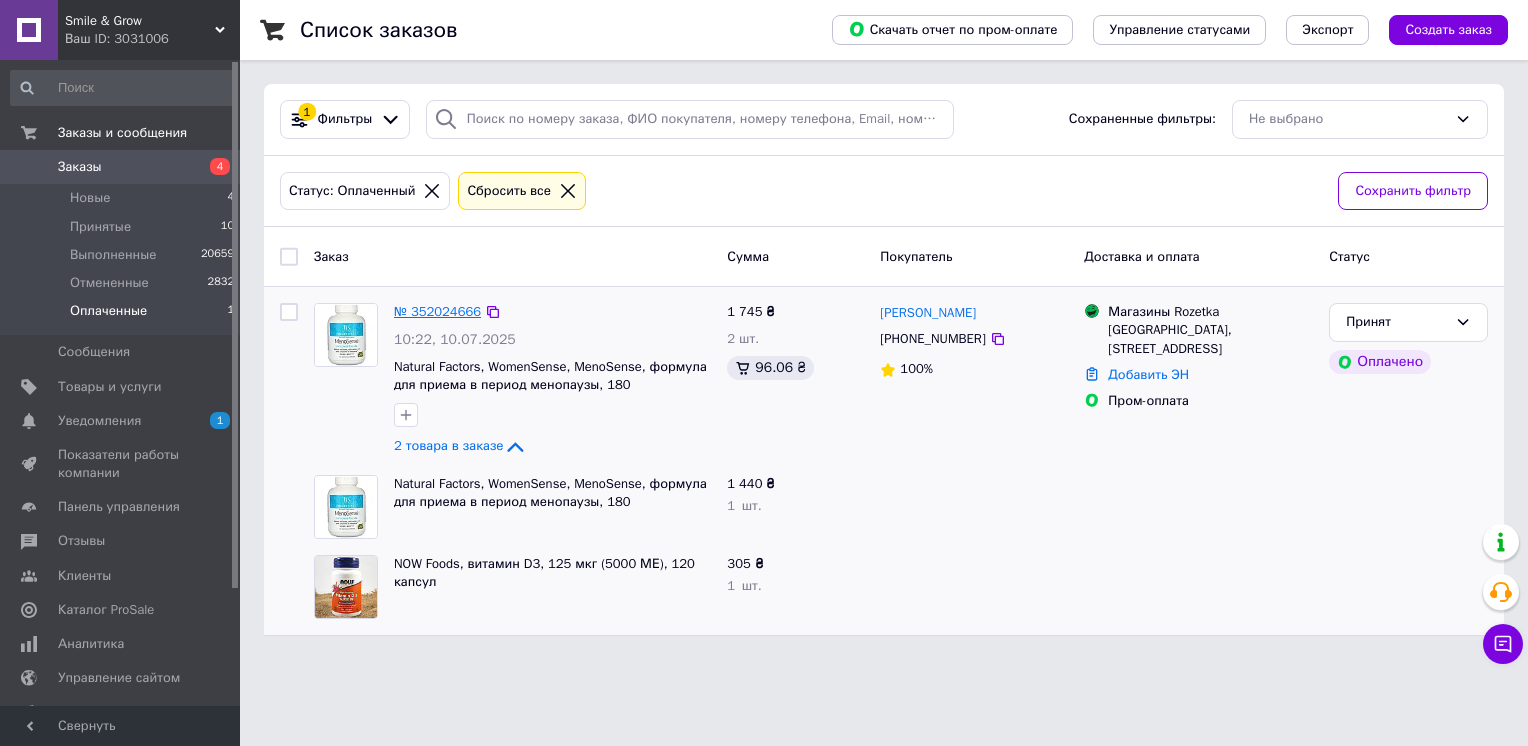 click on "№ 352024666" at bounding box center (437, 311) 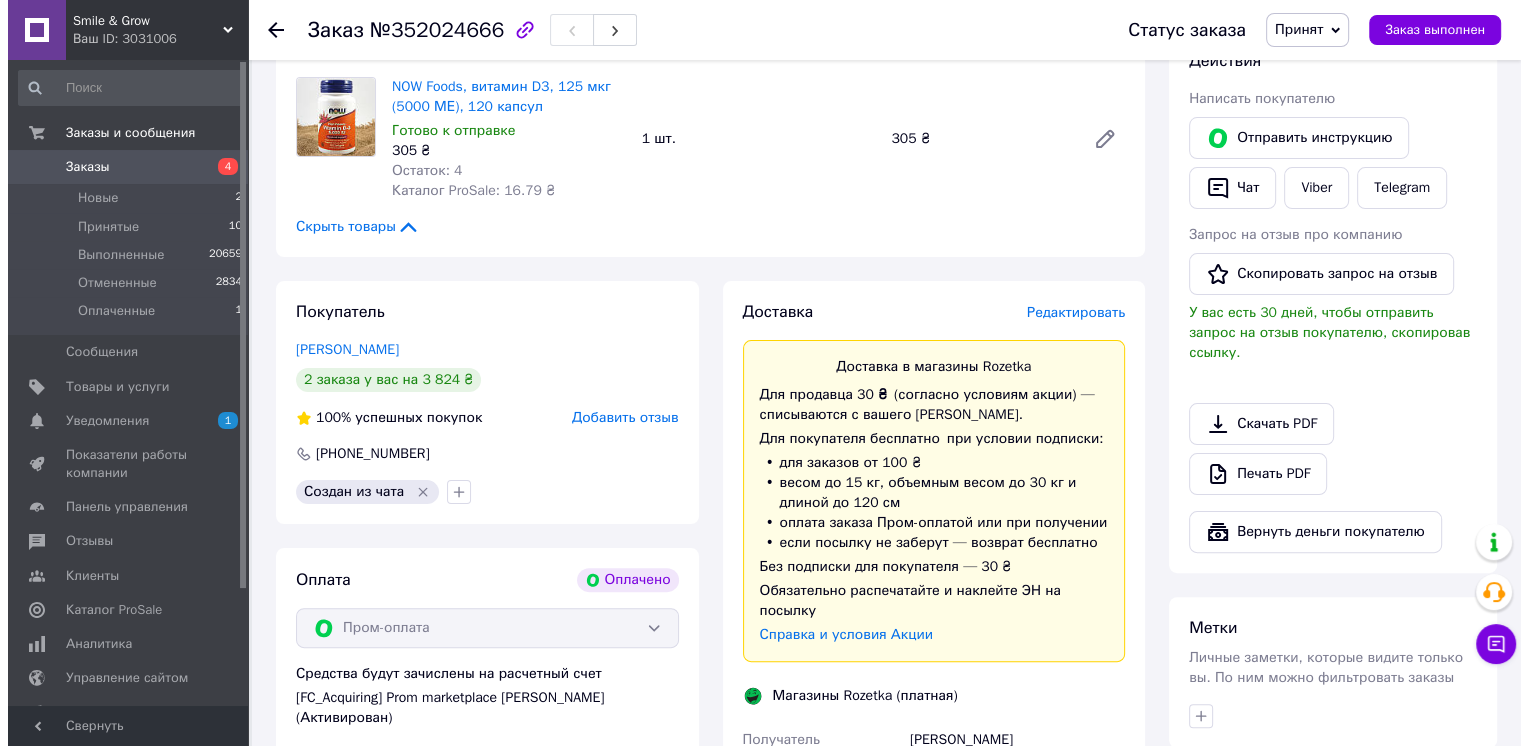scroll, scrollTop: 400, scrollLeft: 0, axis: vertical 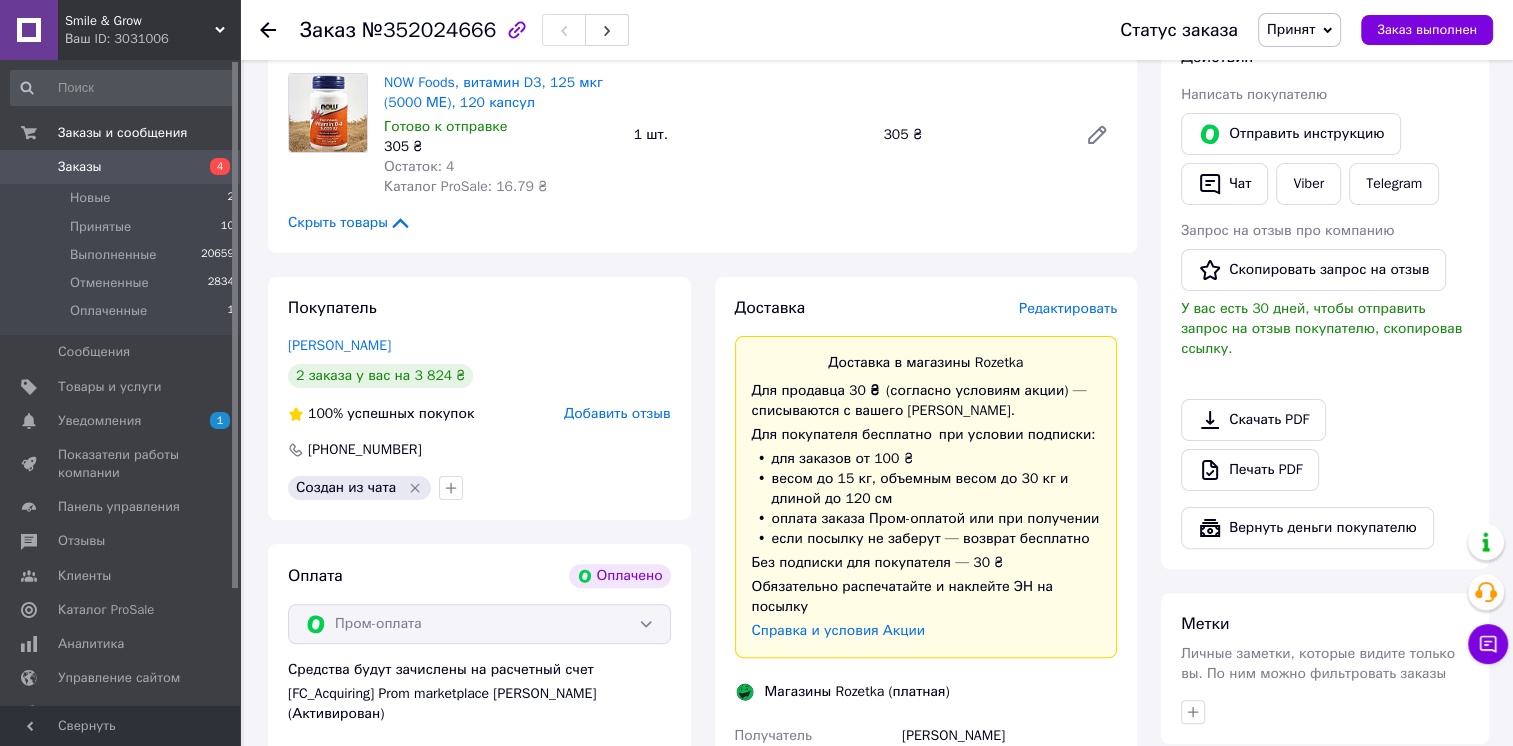 click on "Редактировать" at bounding box center (1068, 308) 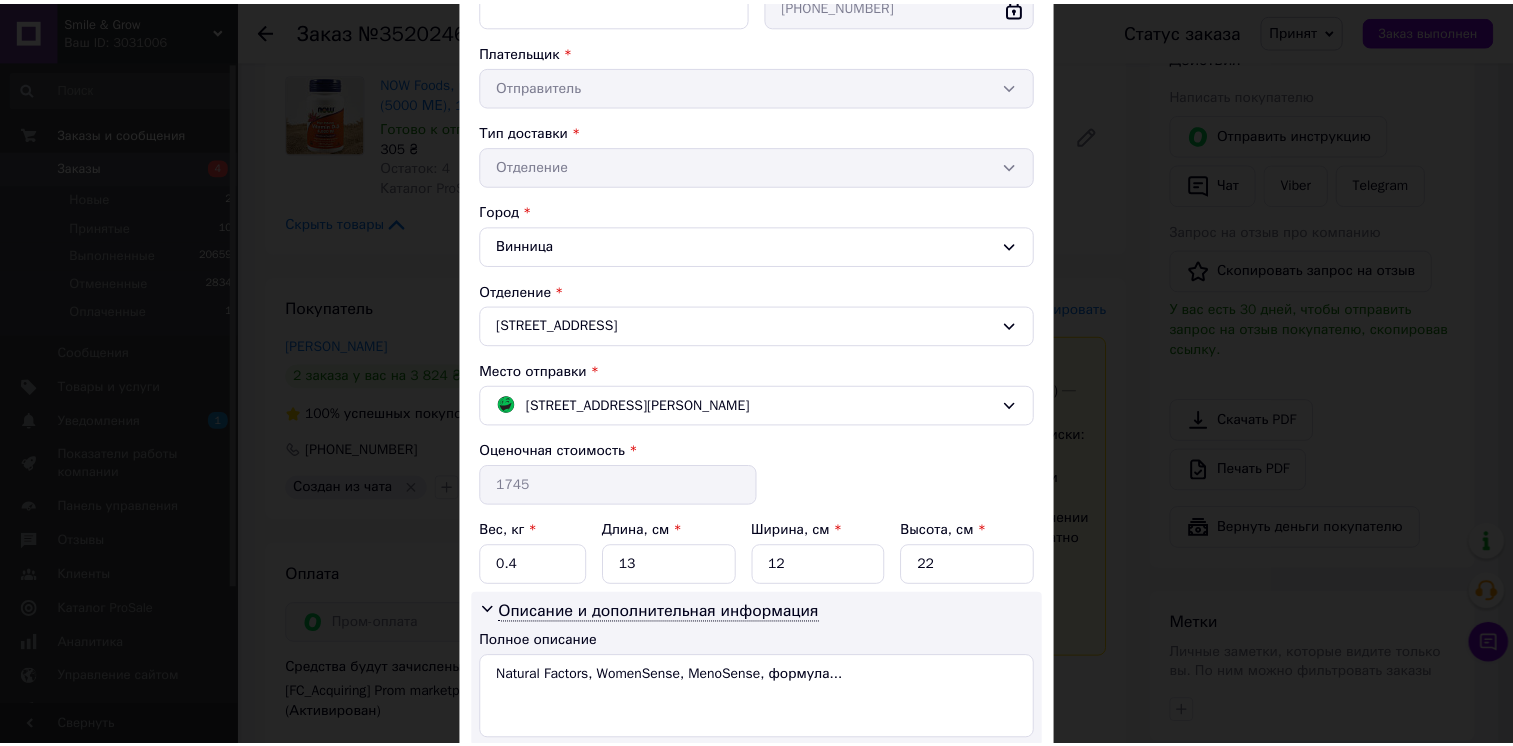 scroll, scrollTop: 488, scrollLeft: 0, axis: vertical 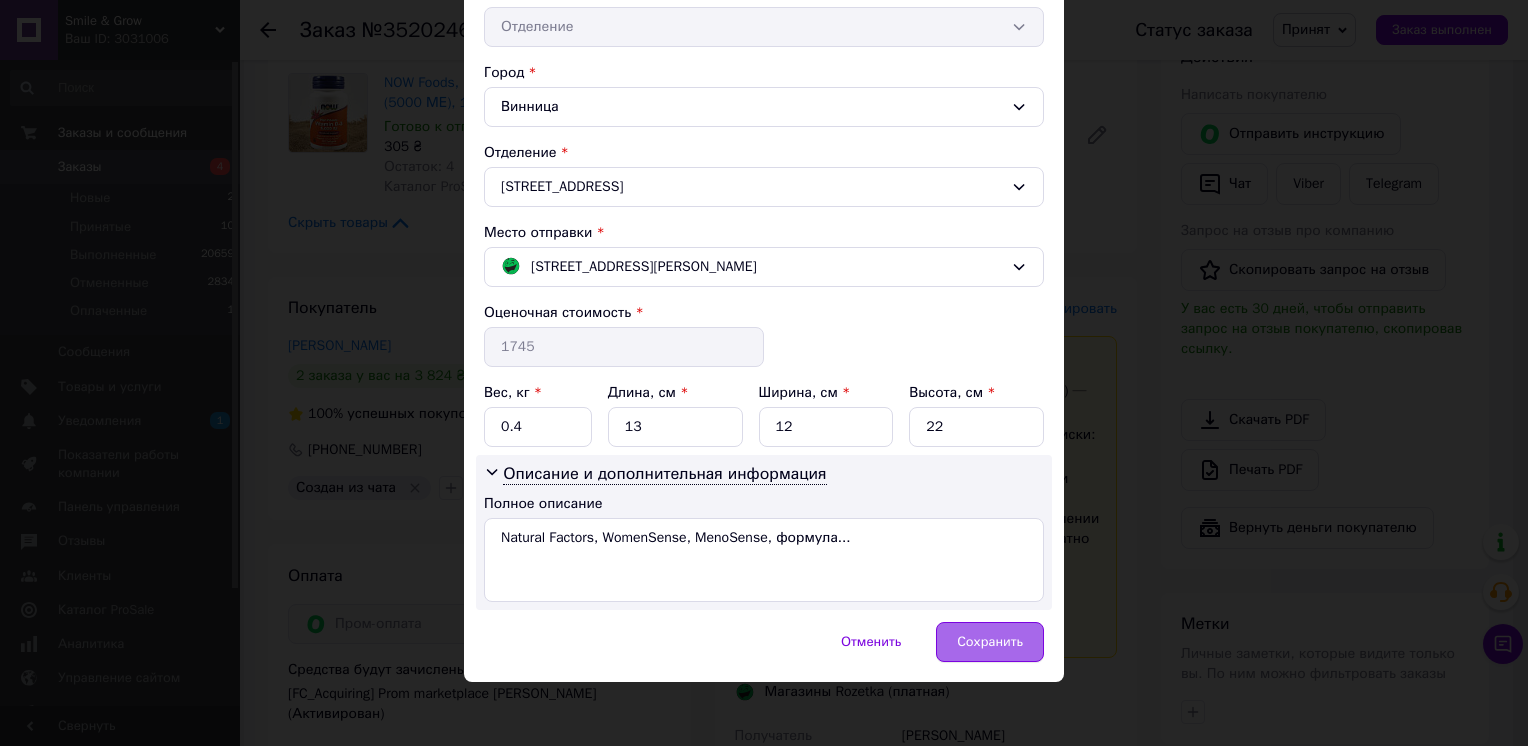 click on "Сохранить" at bounding box center (990, 642) 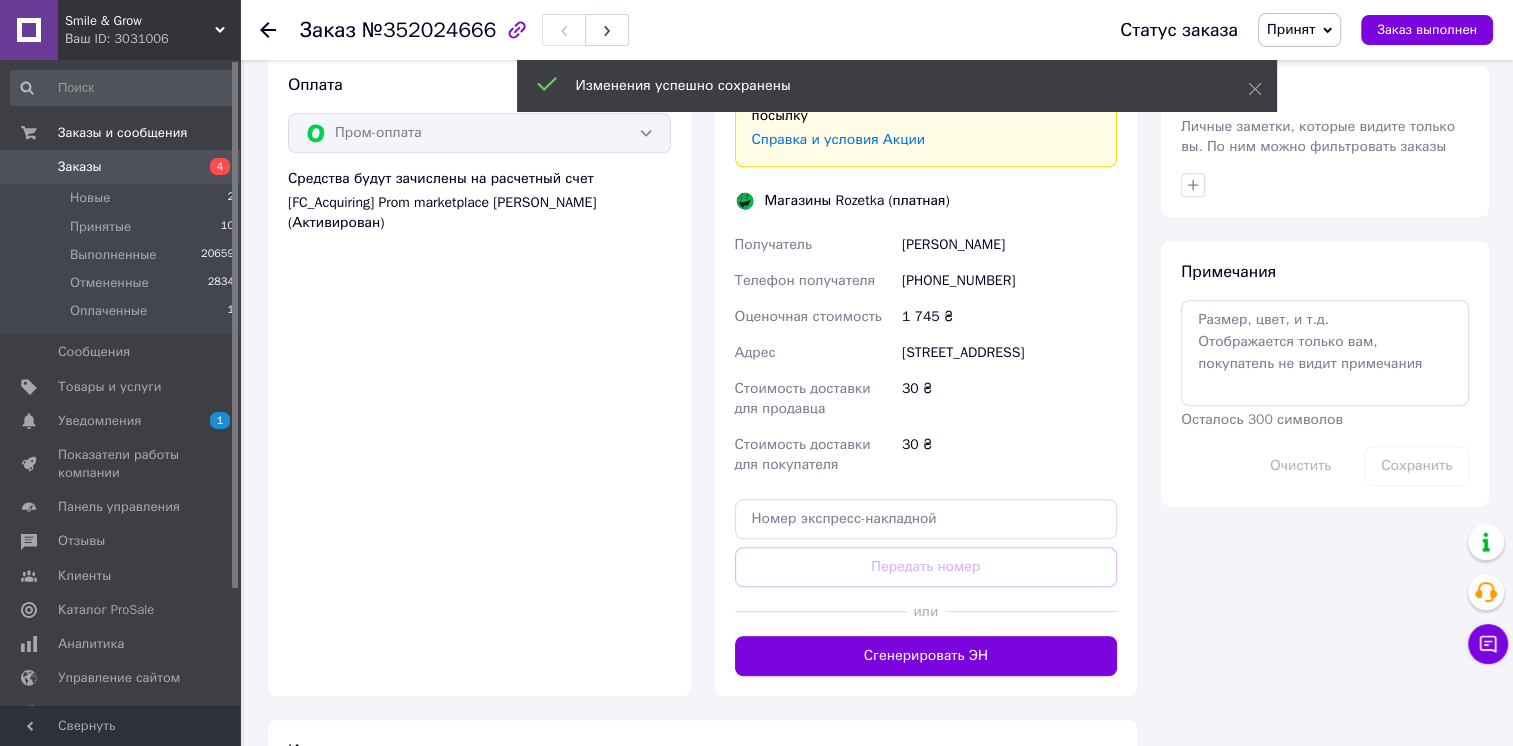 scroll, scrollTop: 1000, scrollLeft: 0, axis: vertical 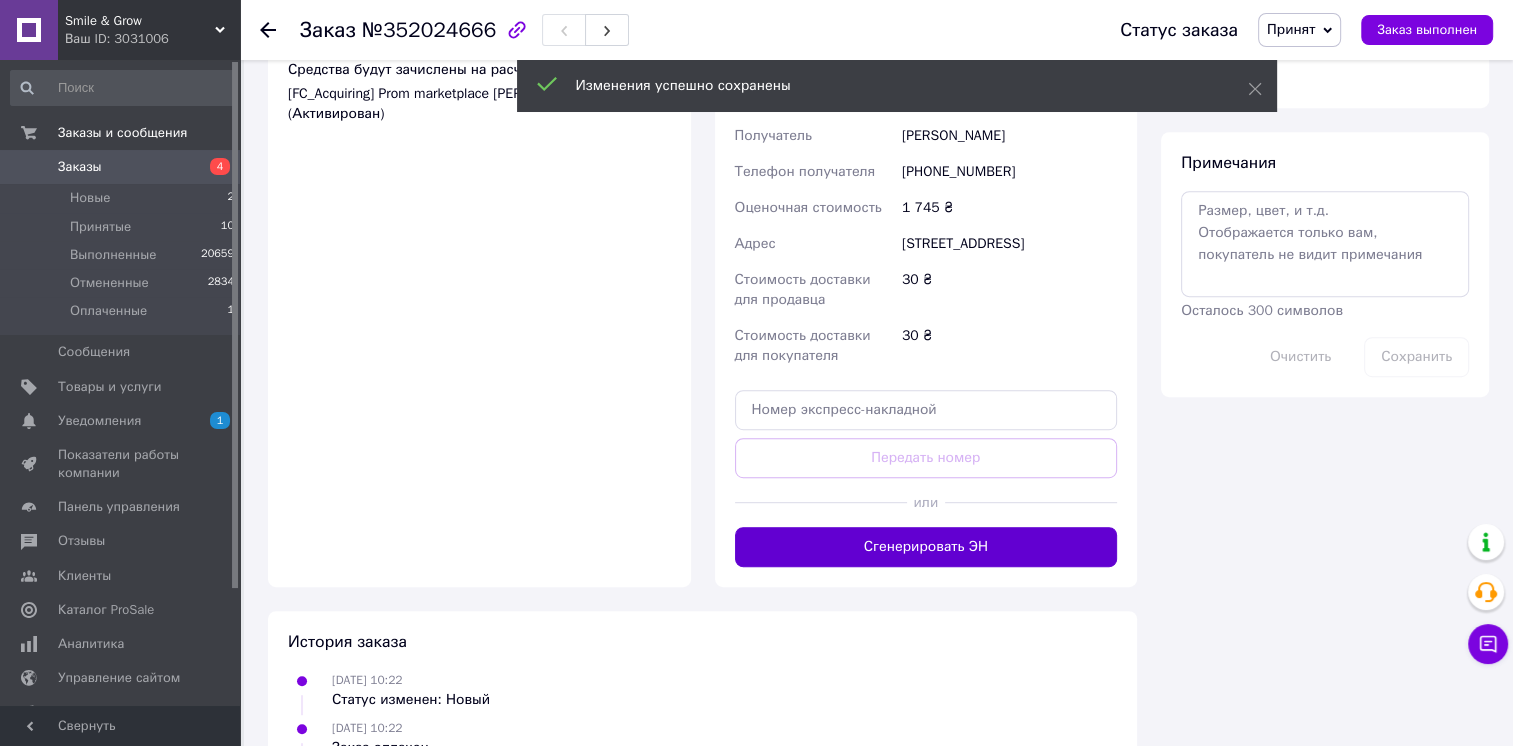 click on "Сгенерировать ЭН" at bounding box center [926, 547] 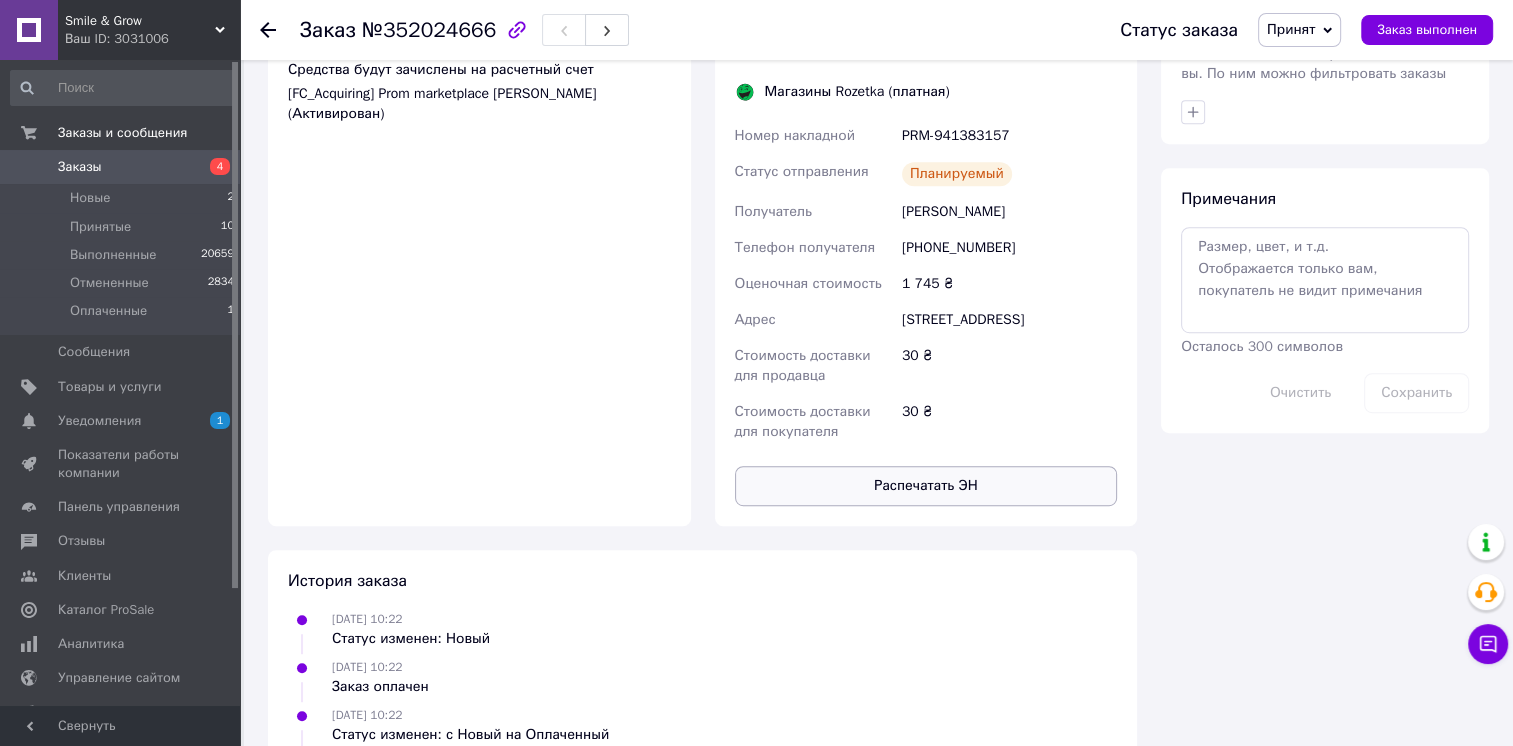 click on "Распечатать ЭН" at bounding box center (926, 486) 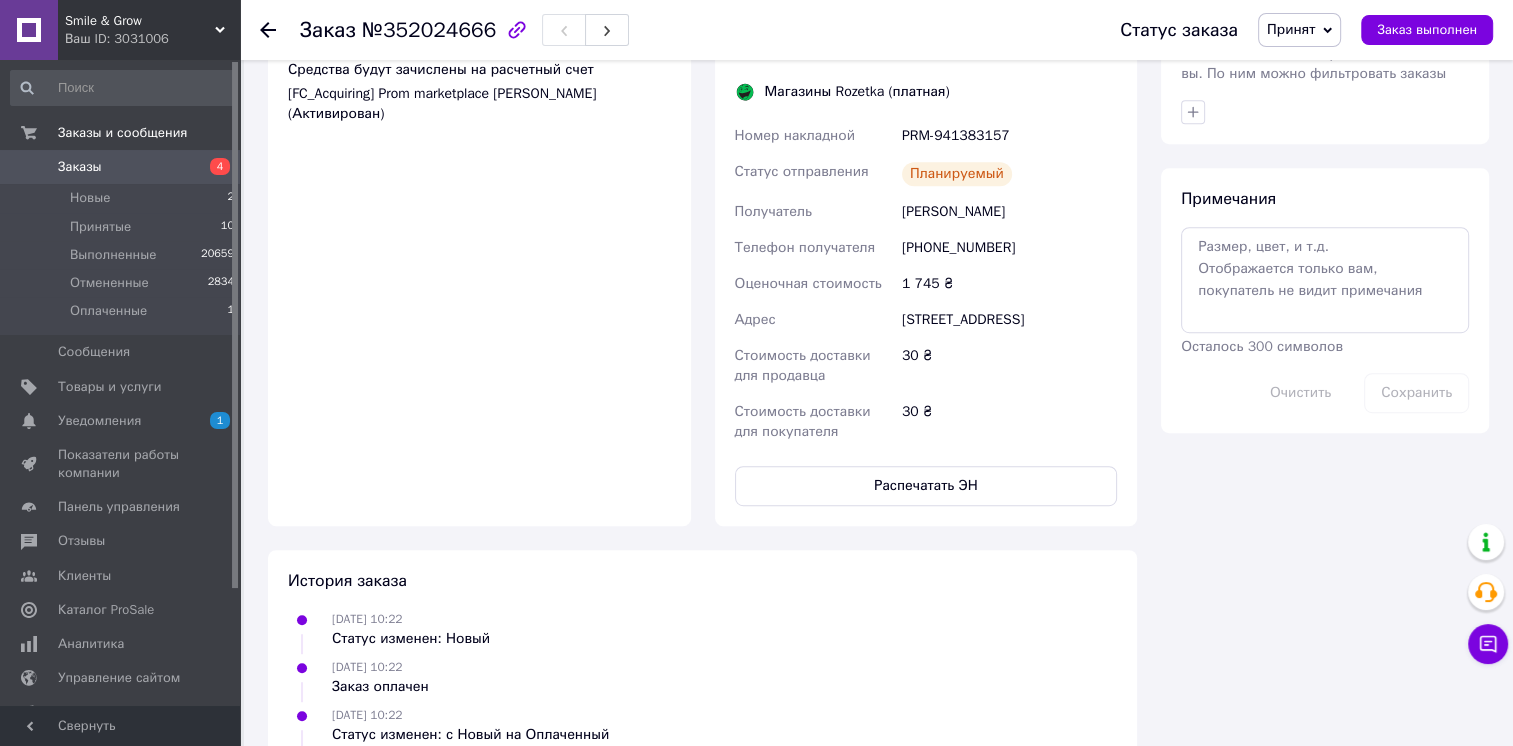 click on "Заказы 4" at bounding box center [123, 167] 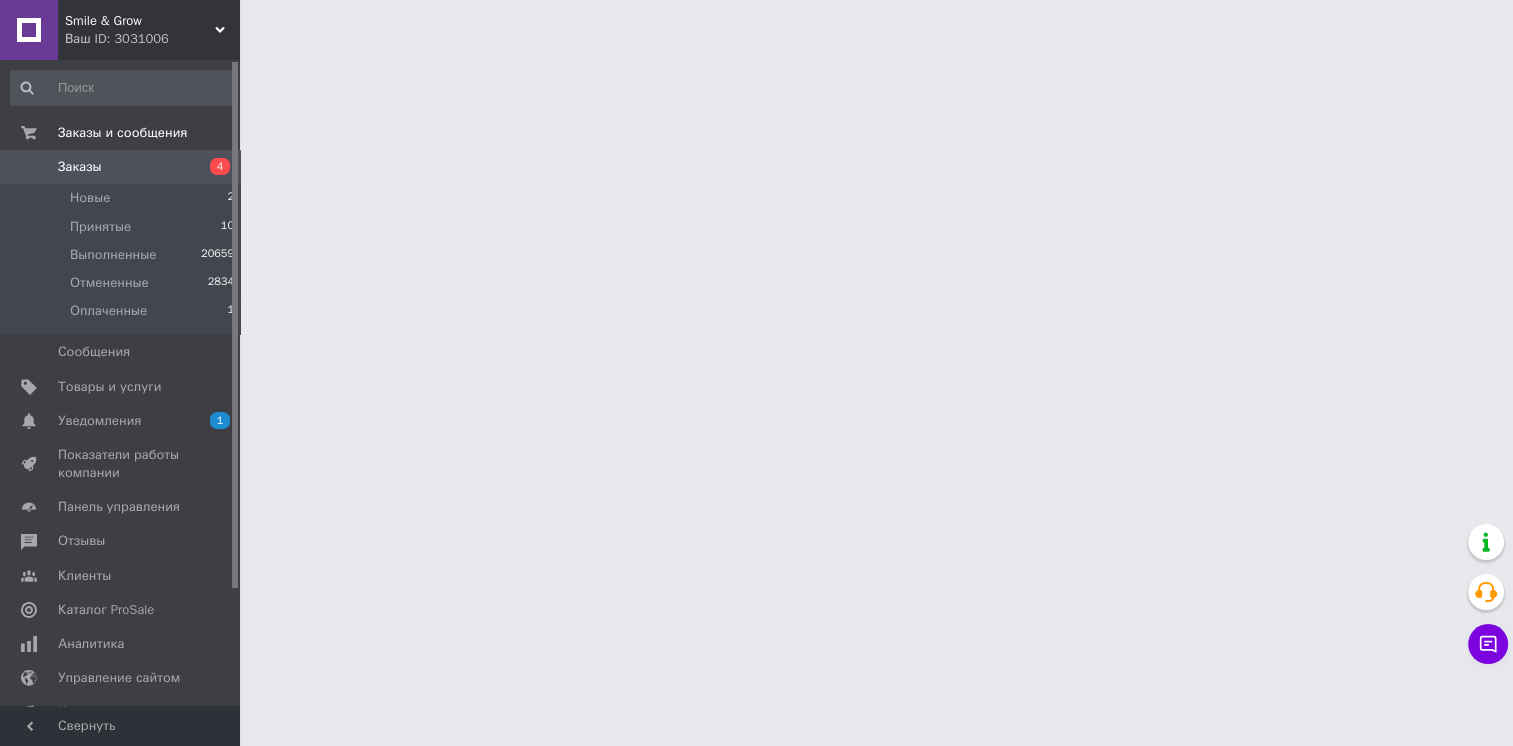 scroll, scrollTop: 0, scrollLeft: 0, axis: both 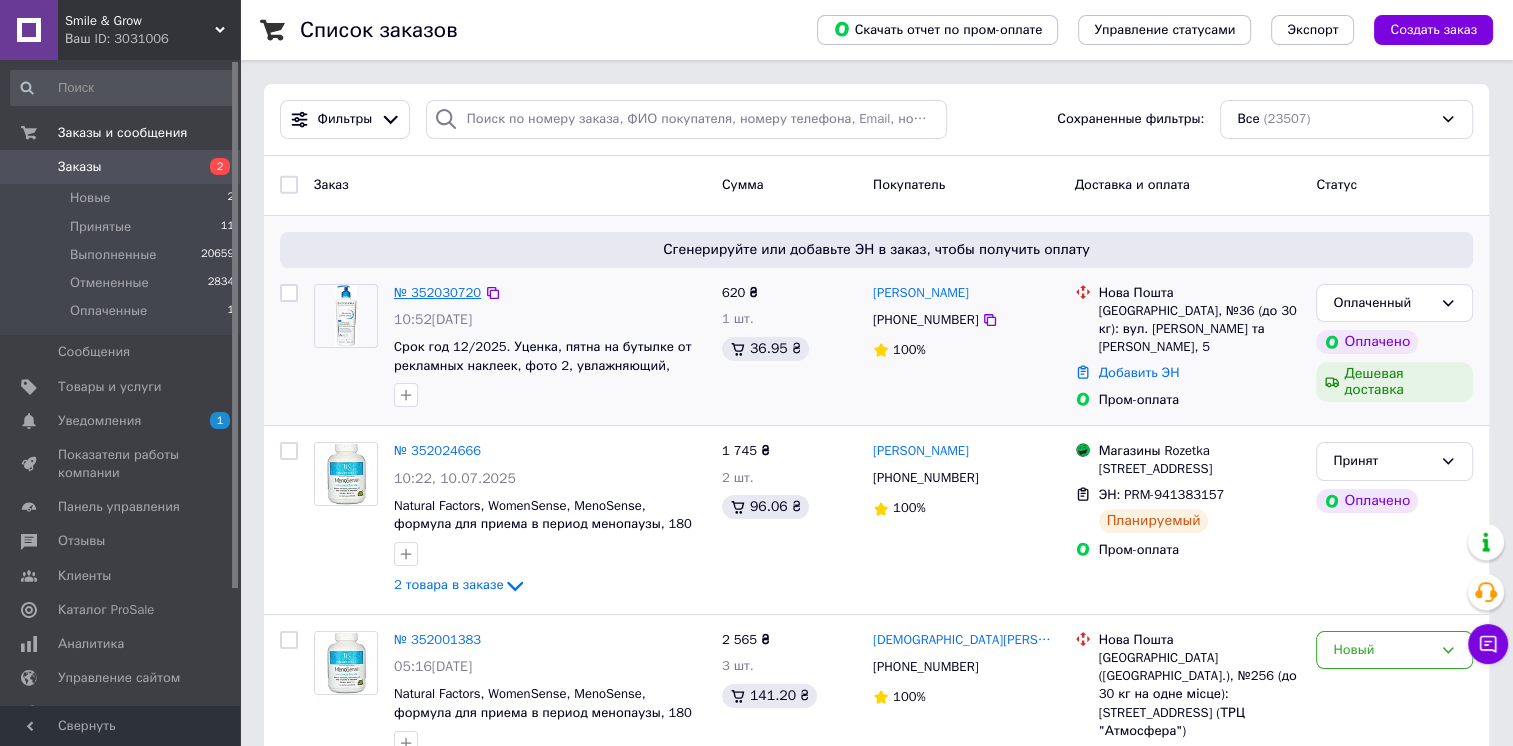 click on "№ 352030720" at bounding box center [437, 292] 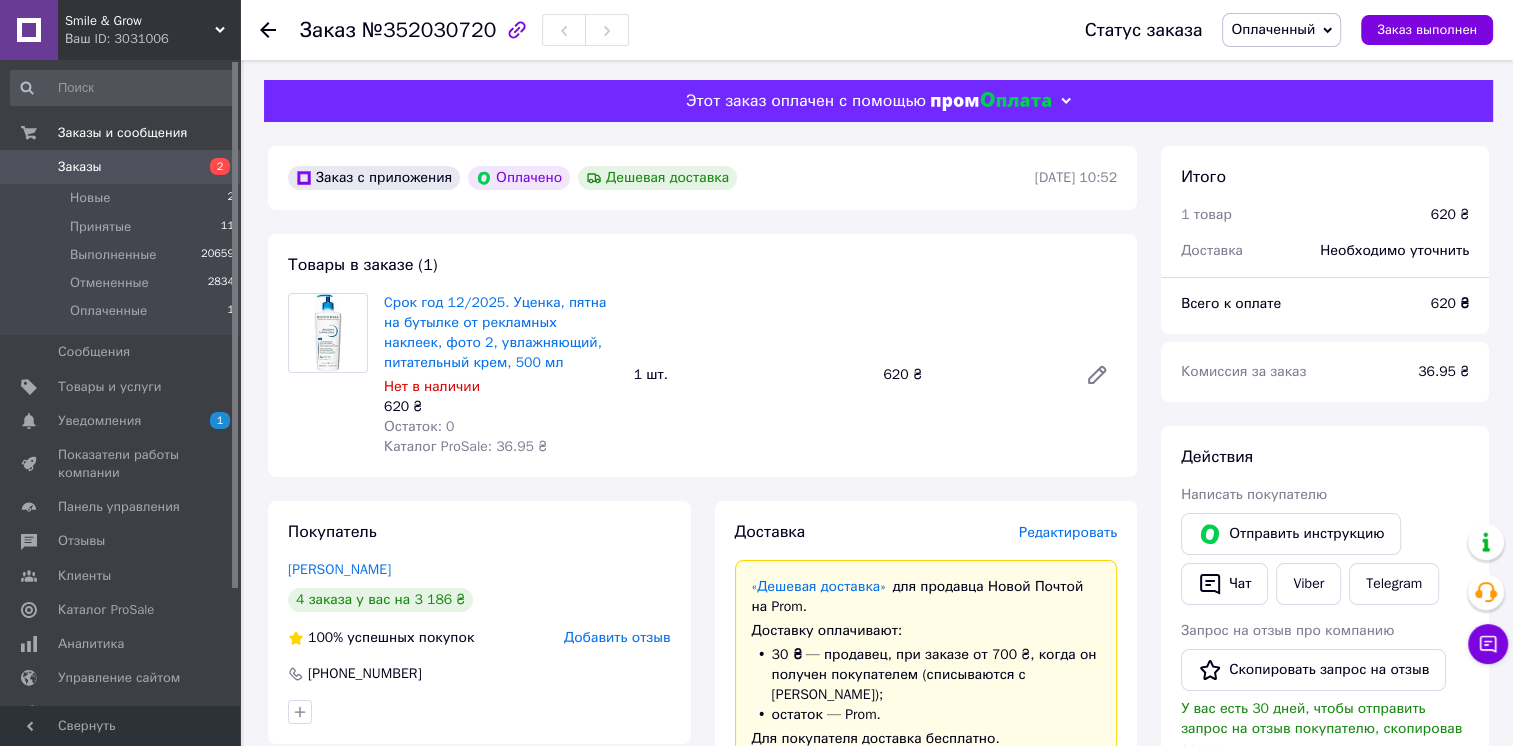 click on "Оплаченный" at bounding box center [1273, 29] 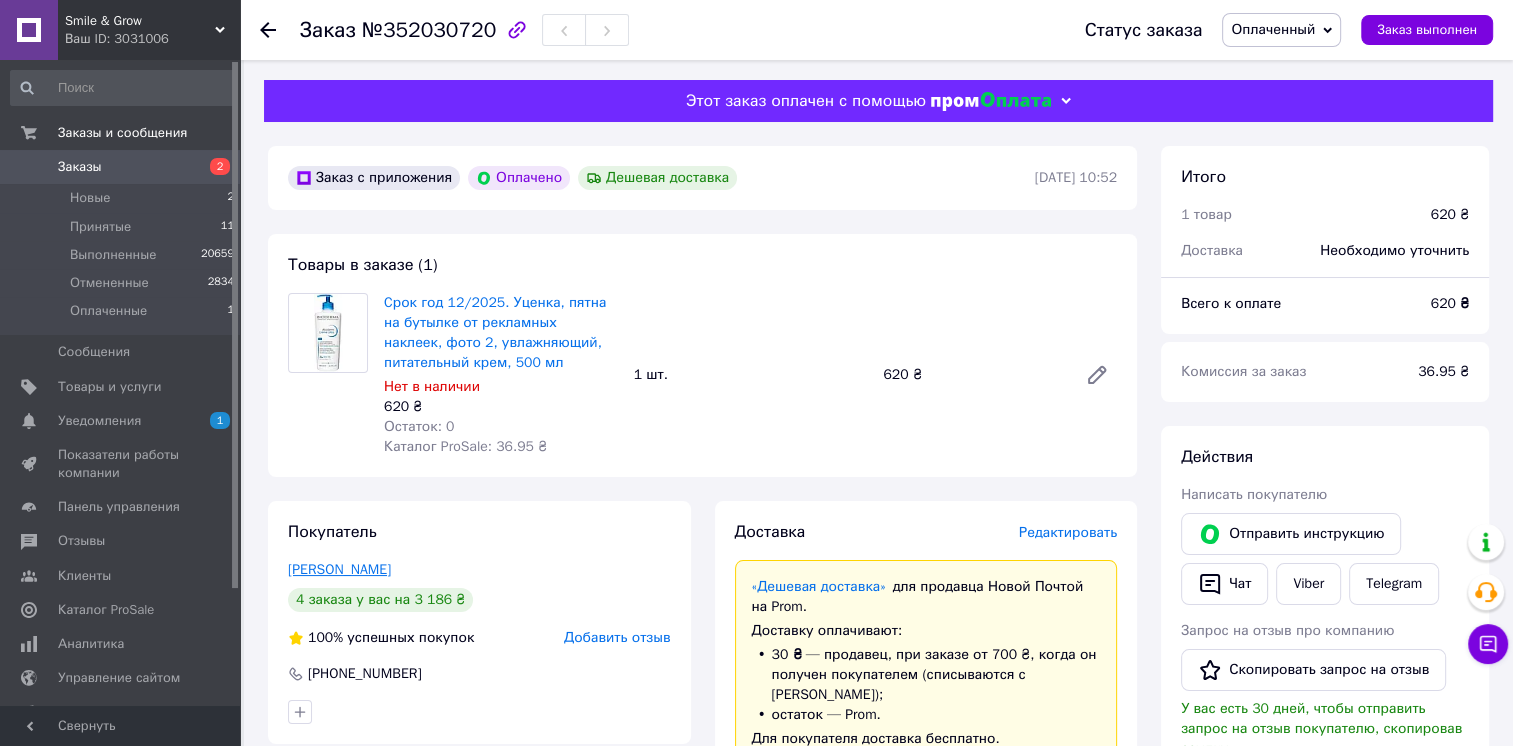 click on "[PERSON_NAME]" at bounding box center (339, 569) 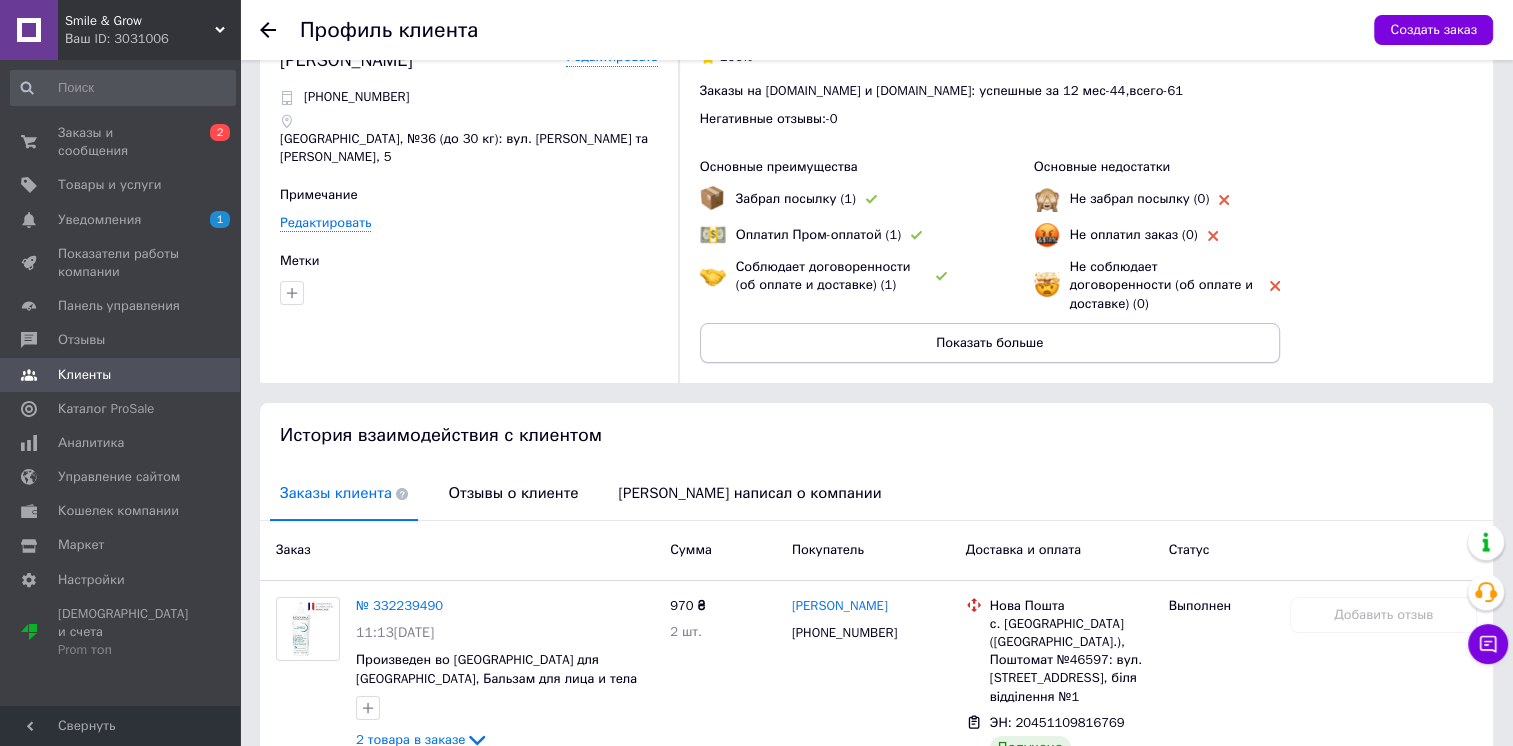 scroll, scrollTop: 0, scrollLeft: 0, axis: both 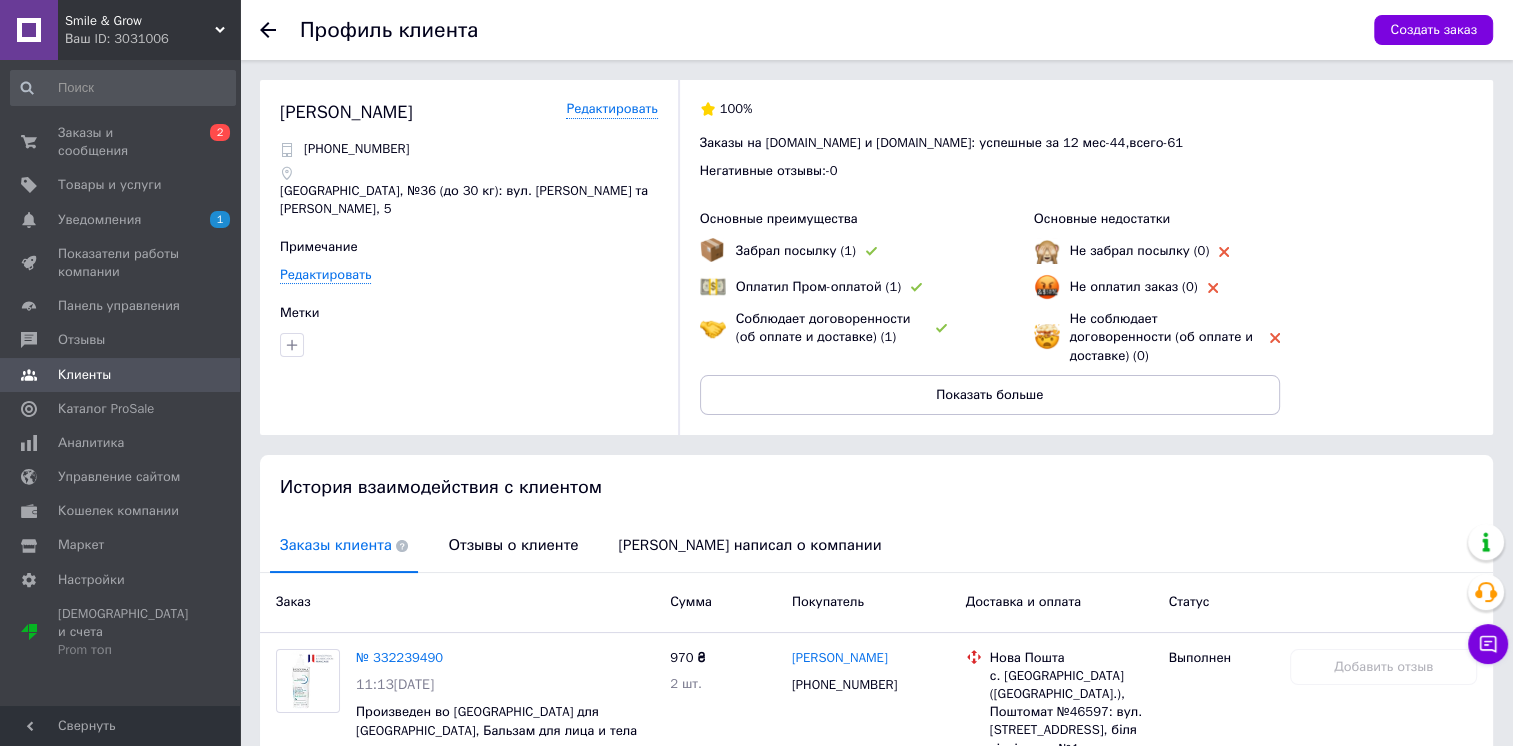 click 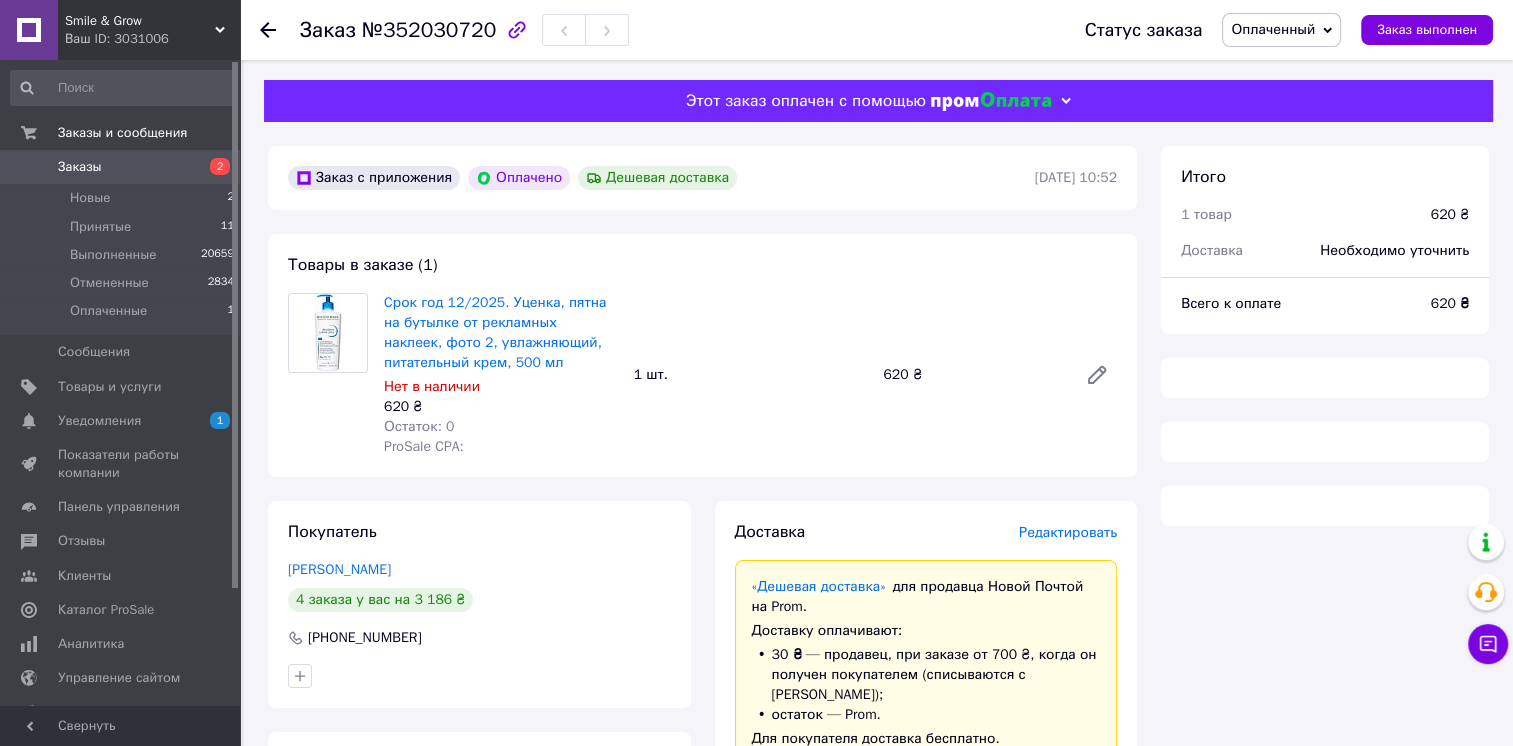 click on "Оплаченный" at bounding box center (1281, 30) 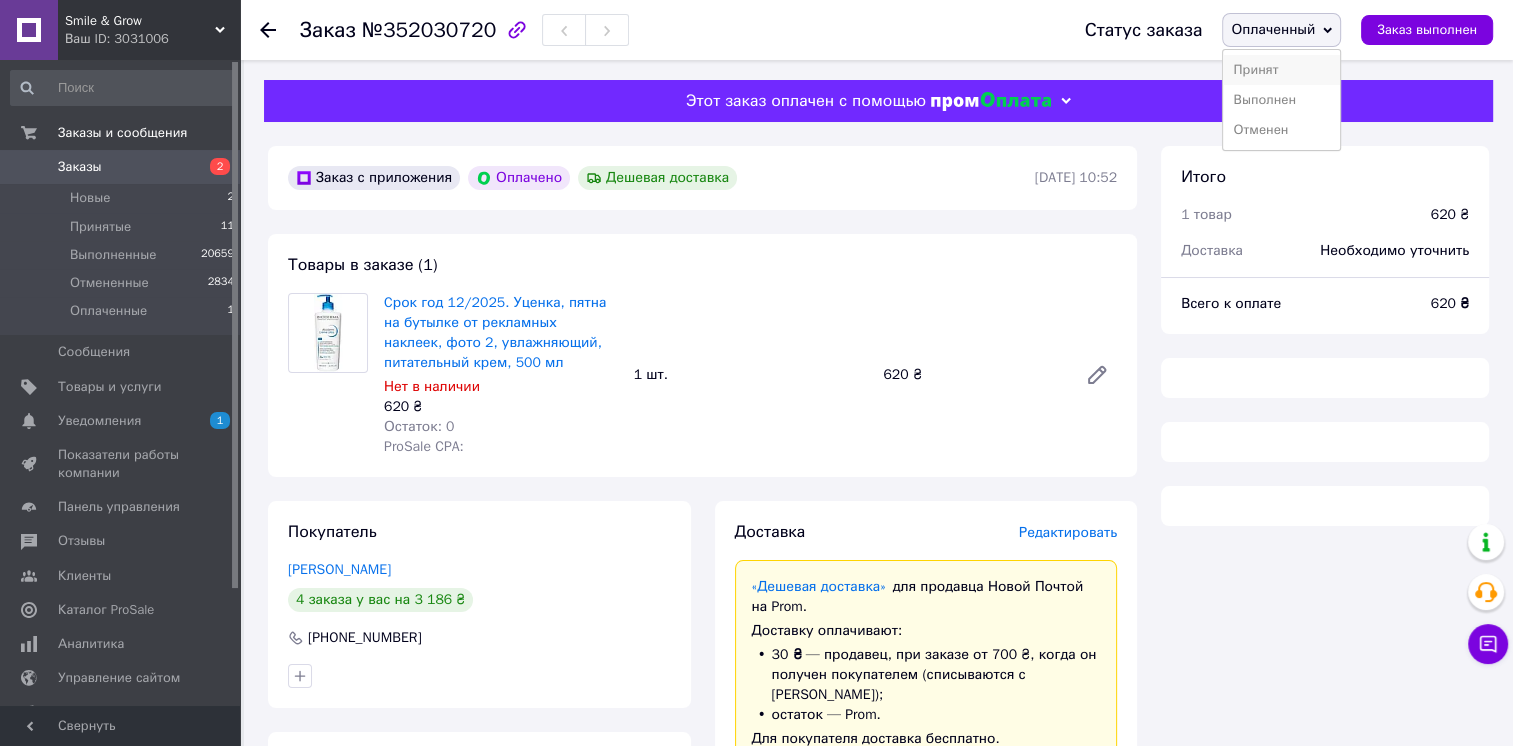 click on "Принят" at bounding box center (1281, 70) 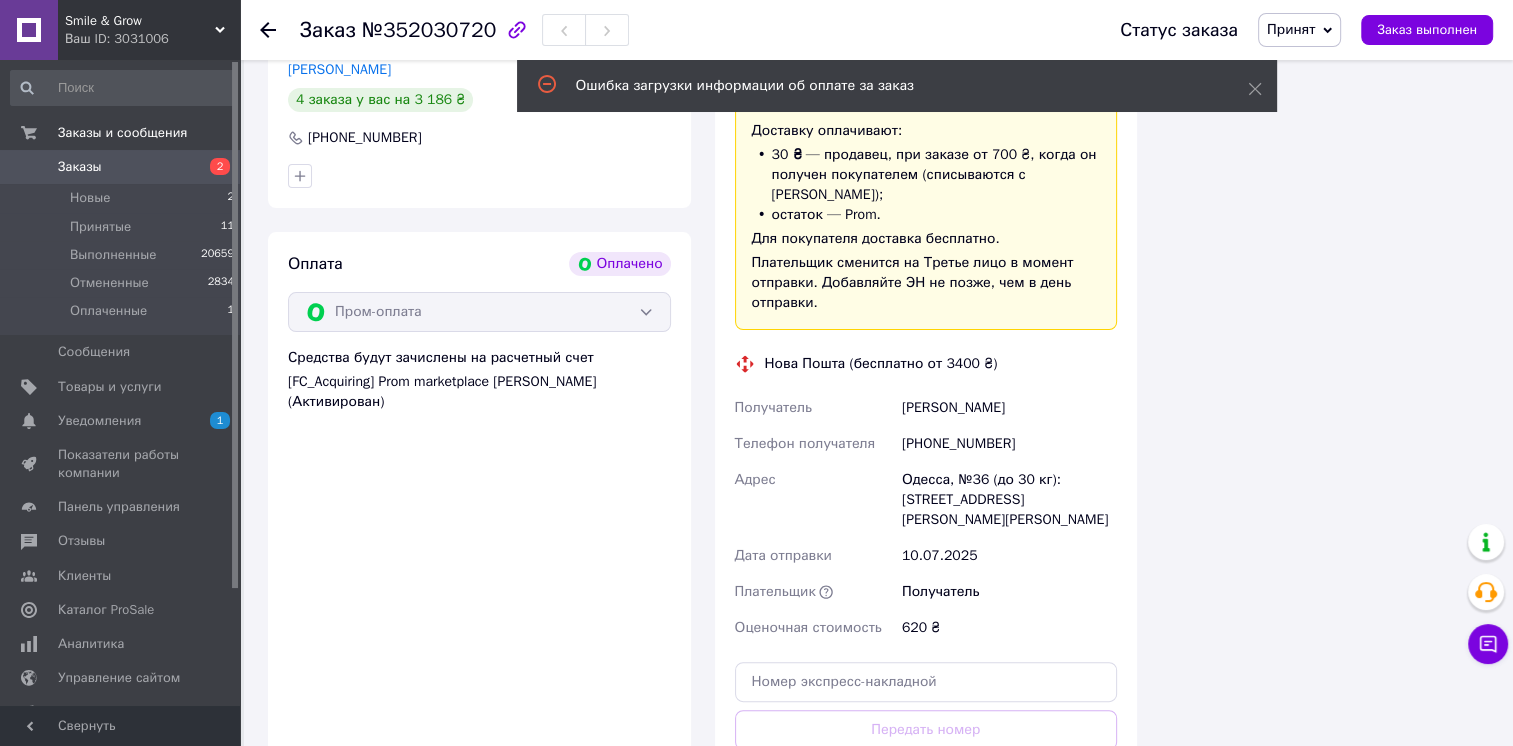 scroll, scrollTop: 660, scrollLeft: 0, axis: vertical 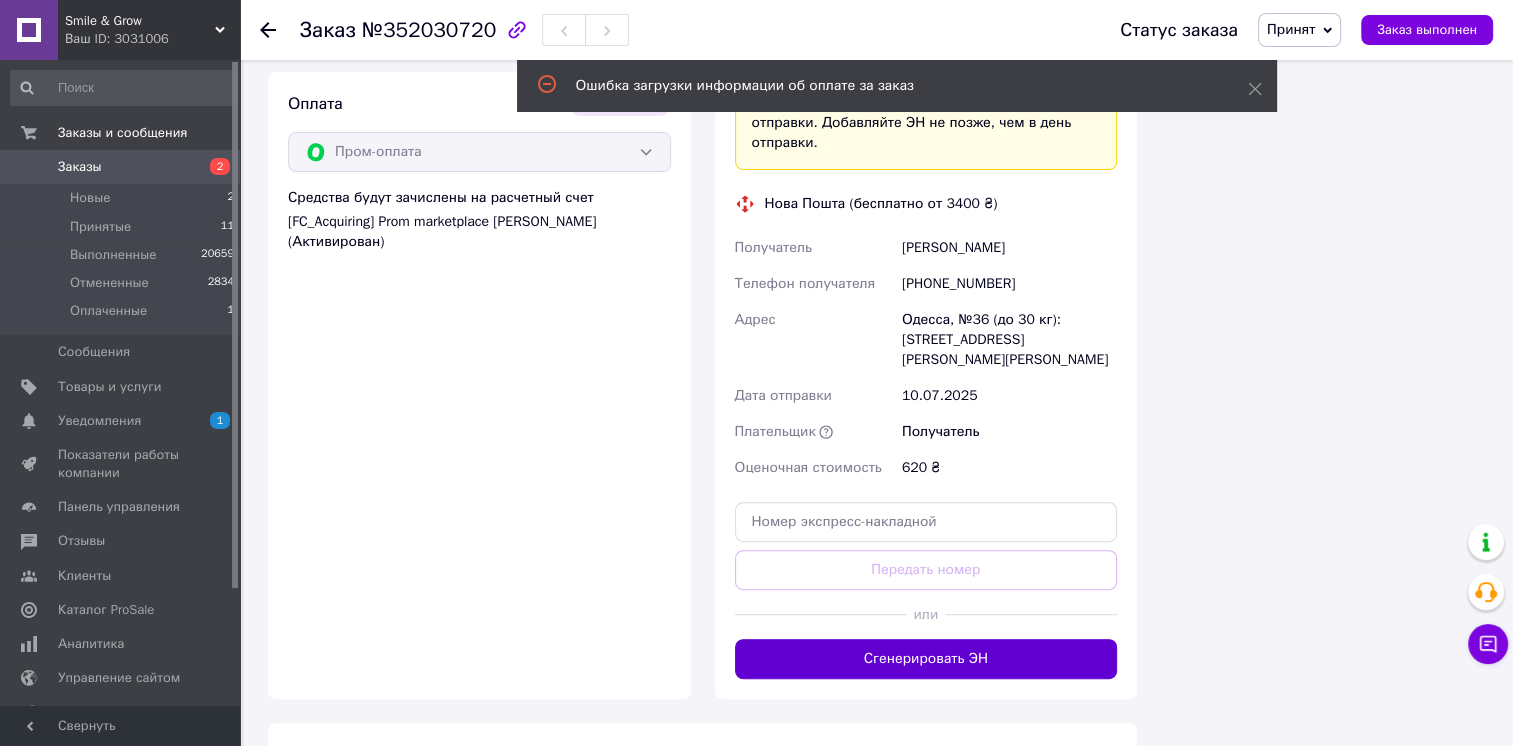 click on "Сгенерировать ЭН" at bounding box center [926, 659] 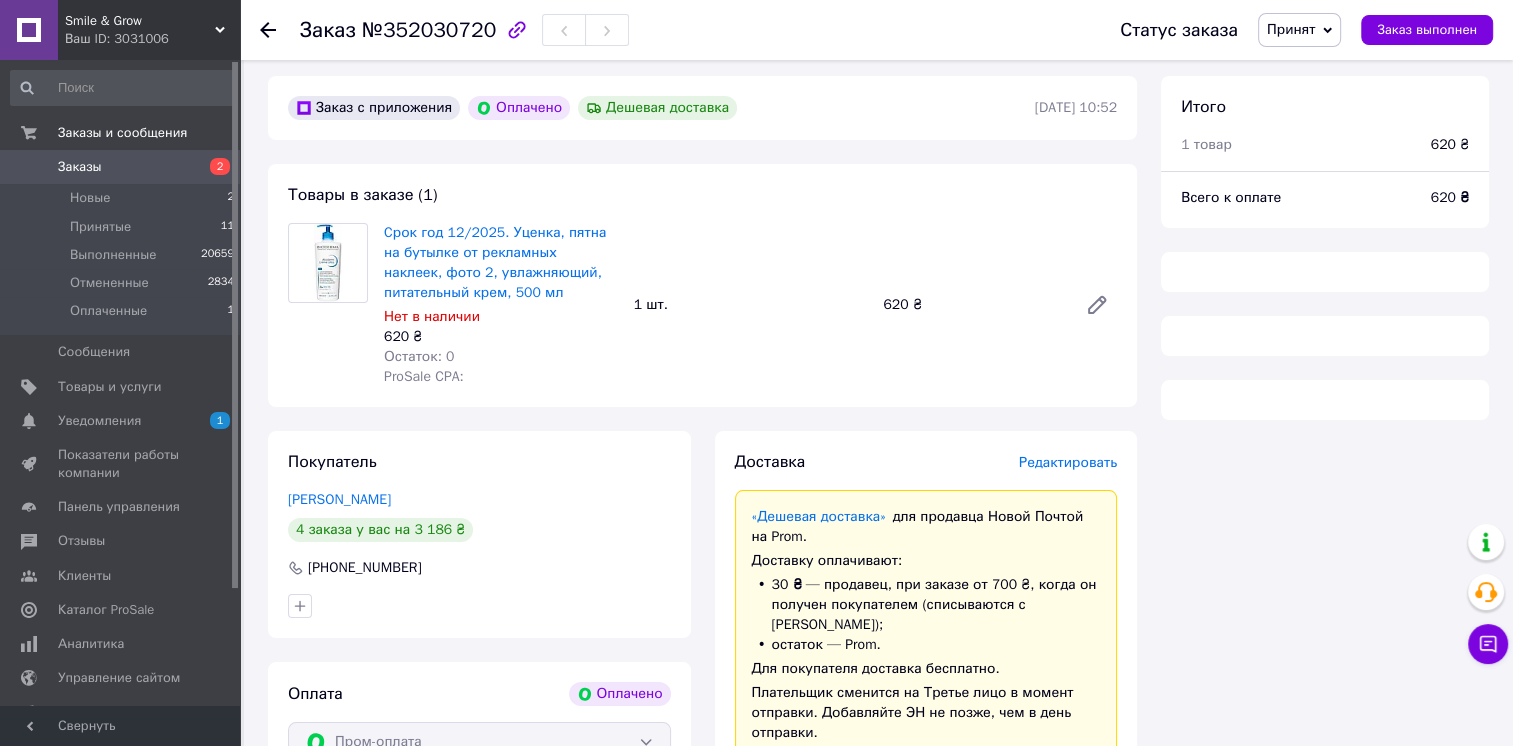scroll, scrollTop: 0, scrollLeft: 0, axis: both 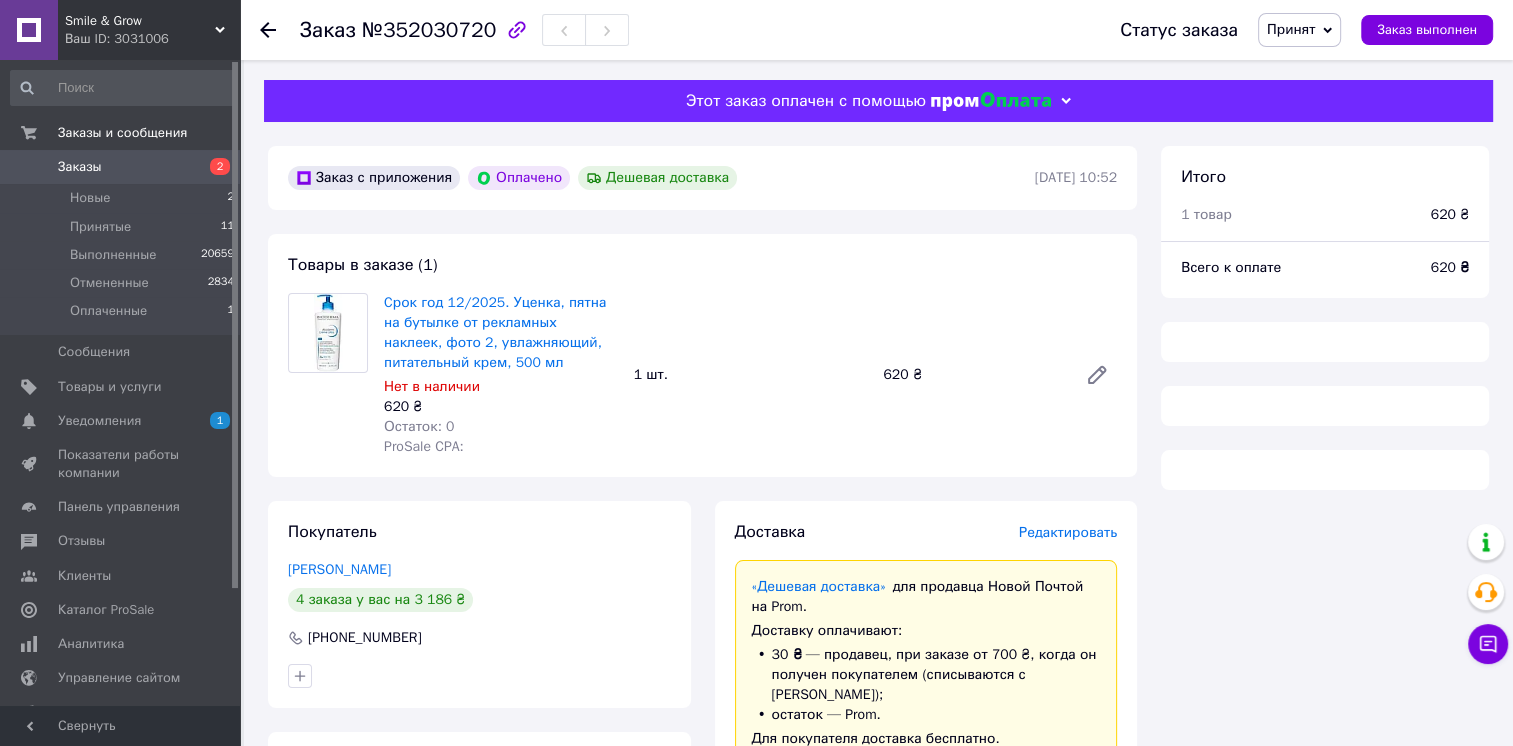click on "Заказы" at bounding box center (121, 167) 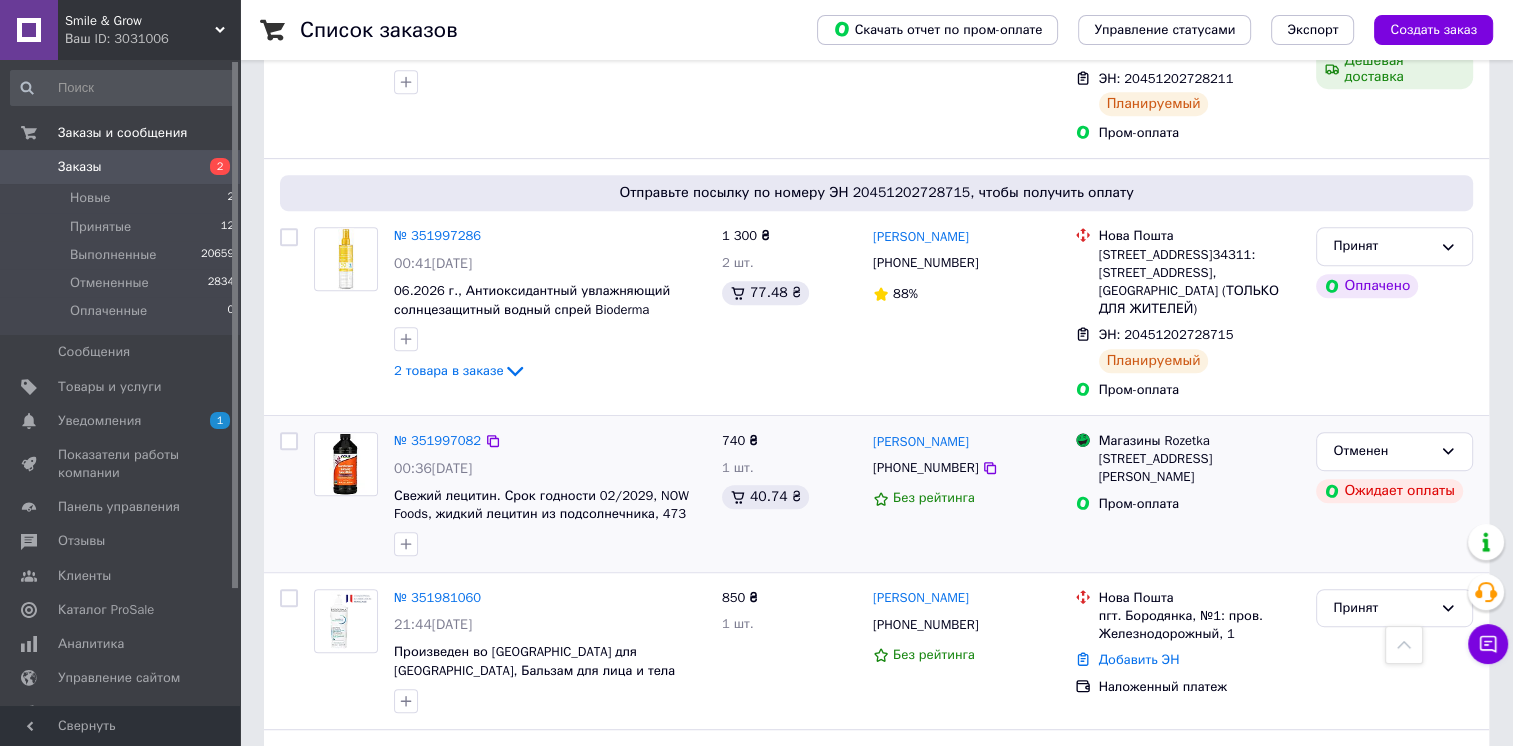 scroll, scrollTop: 1100, scrollLeft: 0, axis: vertical 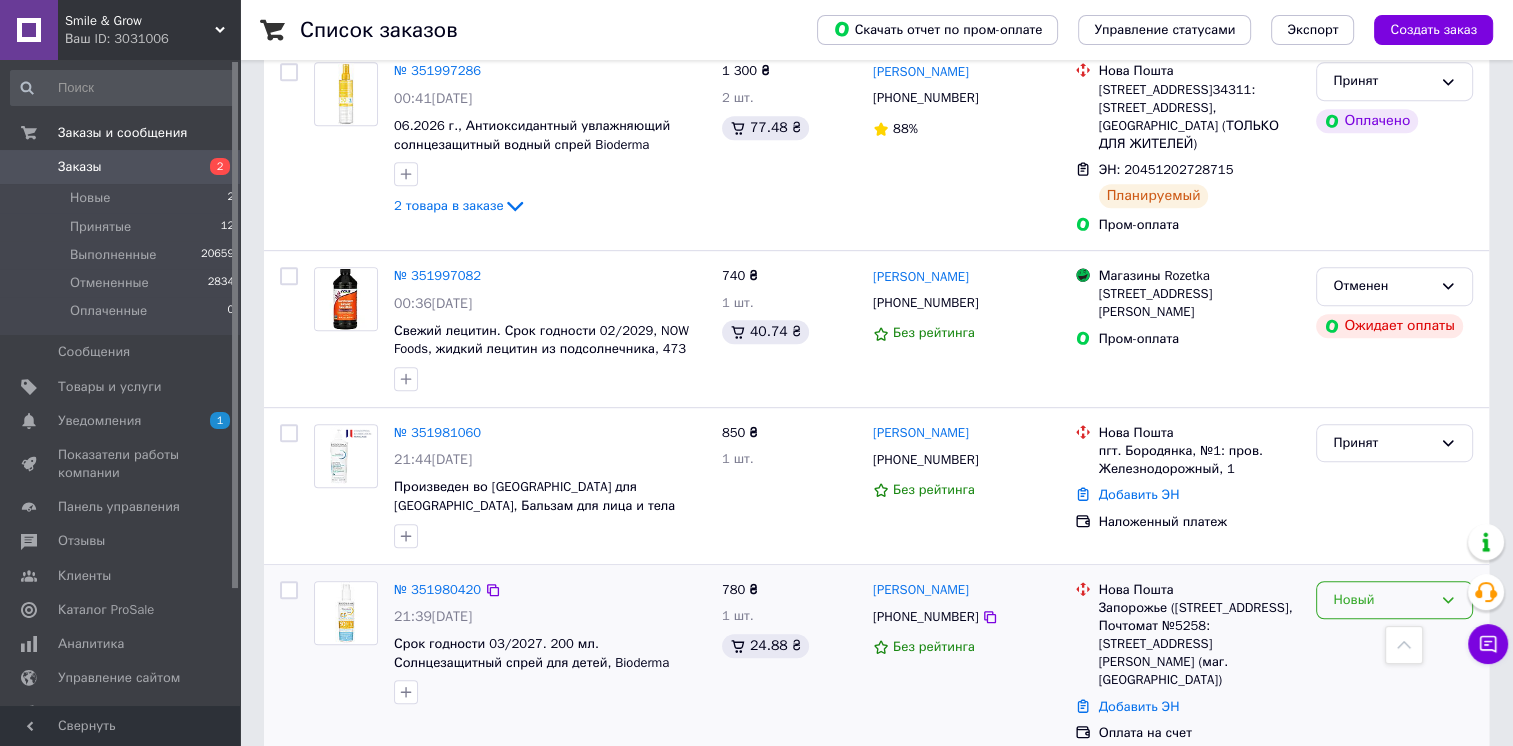 click on "Новый" at bounding box center [1382, 600] 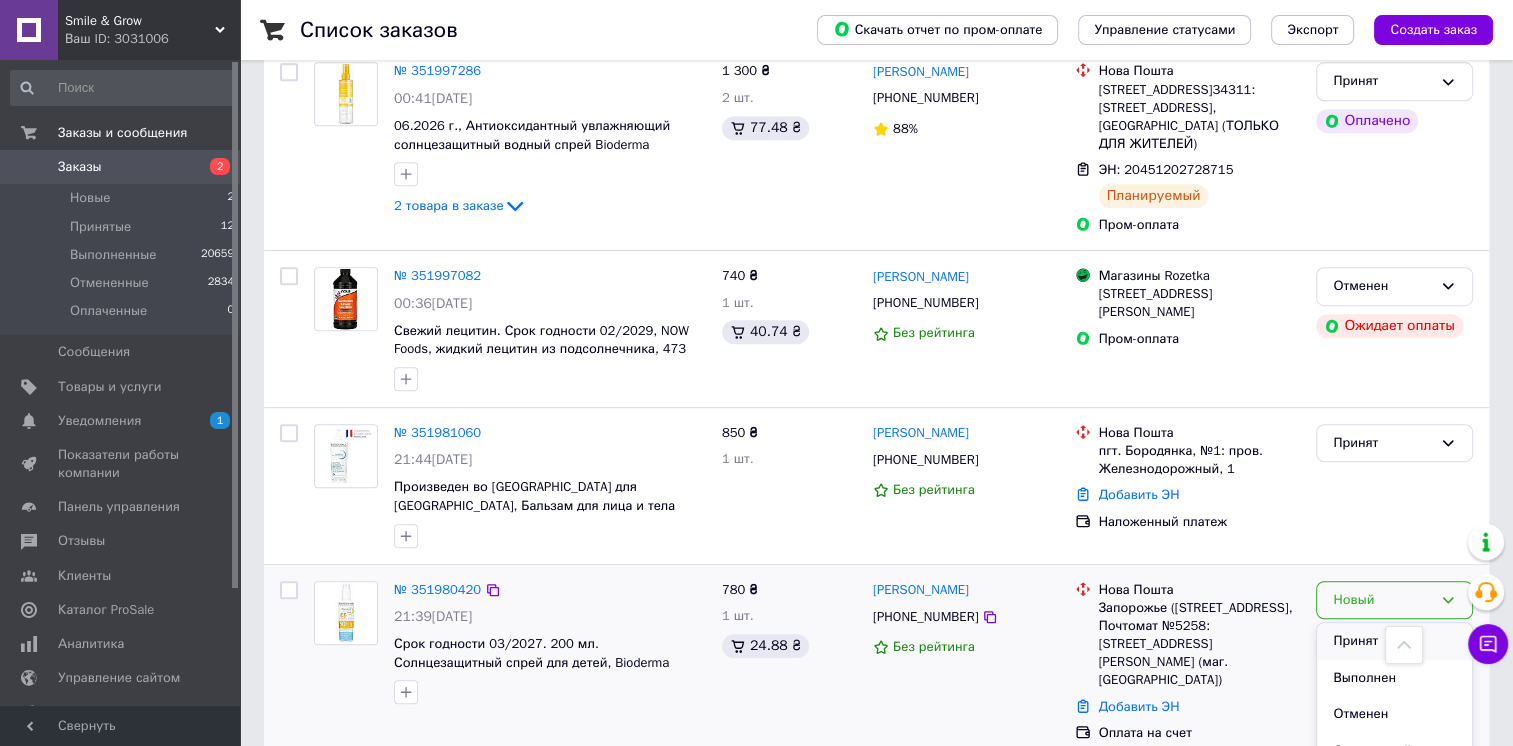 click on "Принят" at bounding box center [1394, 641] 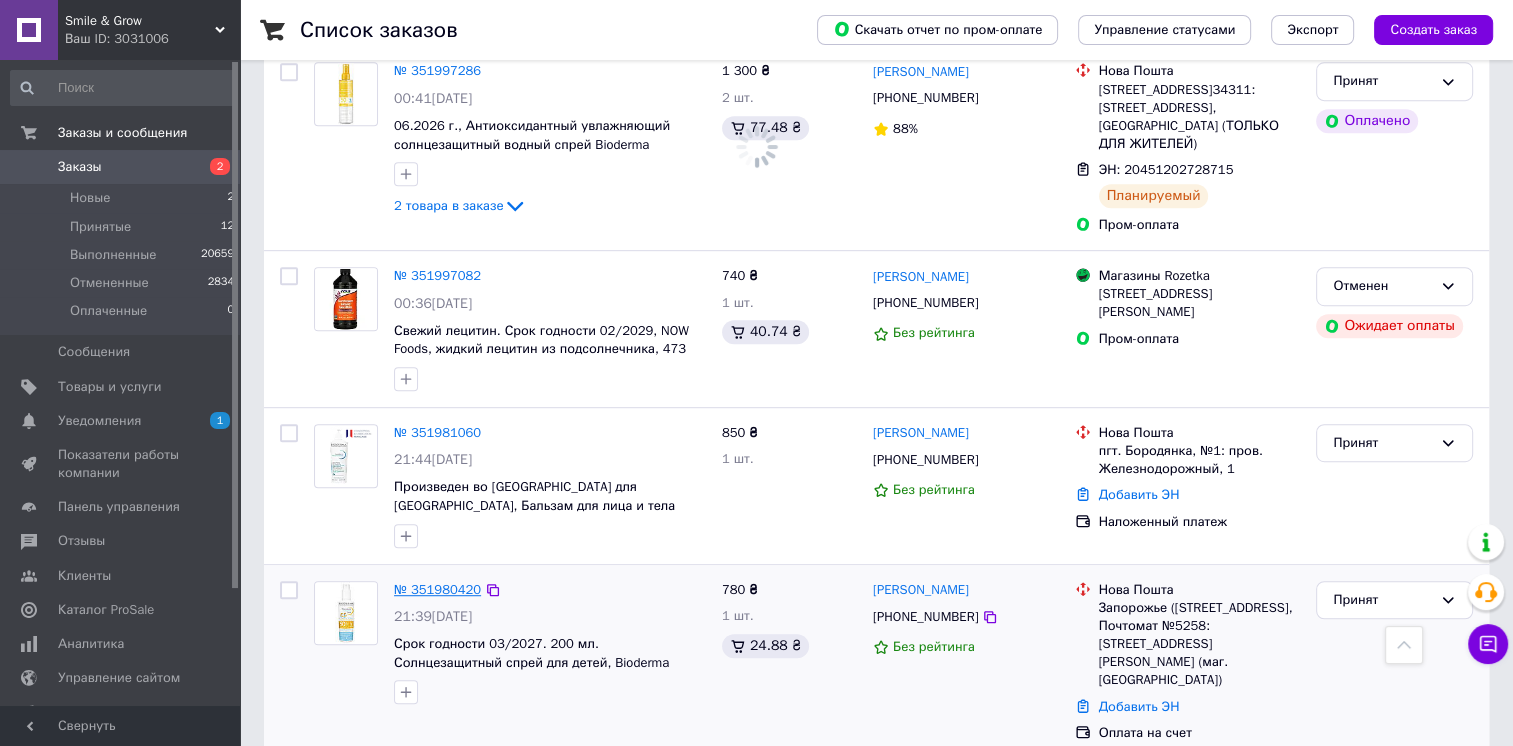 click on "№ 351980420" at bounding box center (437, 589) 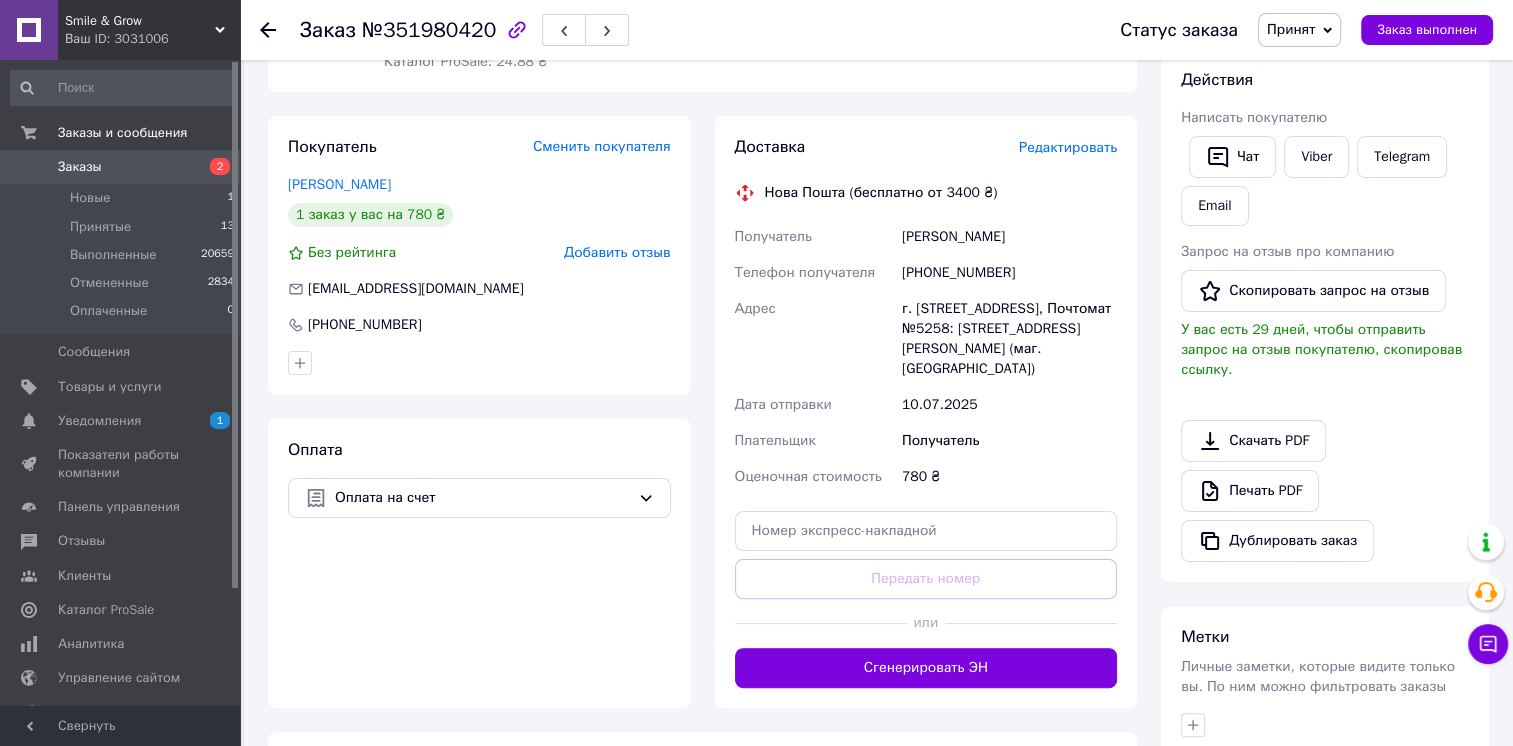 scroll, scrollTop: 400, scrollLeft: 0, axis: vertical 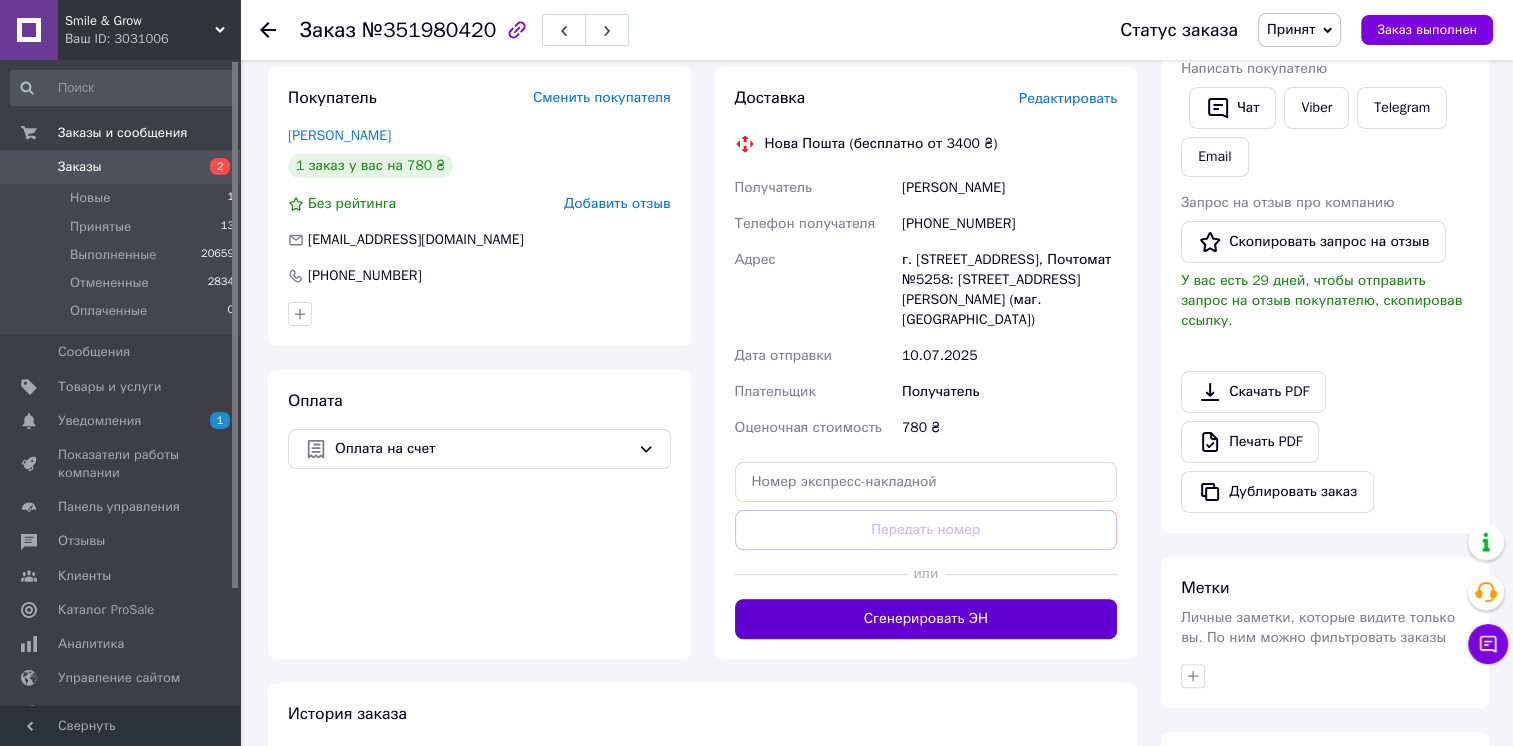 click on "Сгенерировать ЭН" at bounding box center [926, 619] 